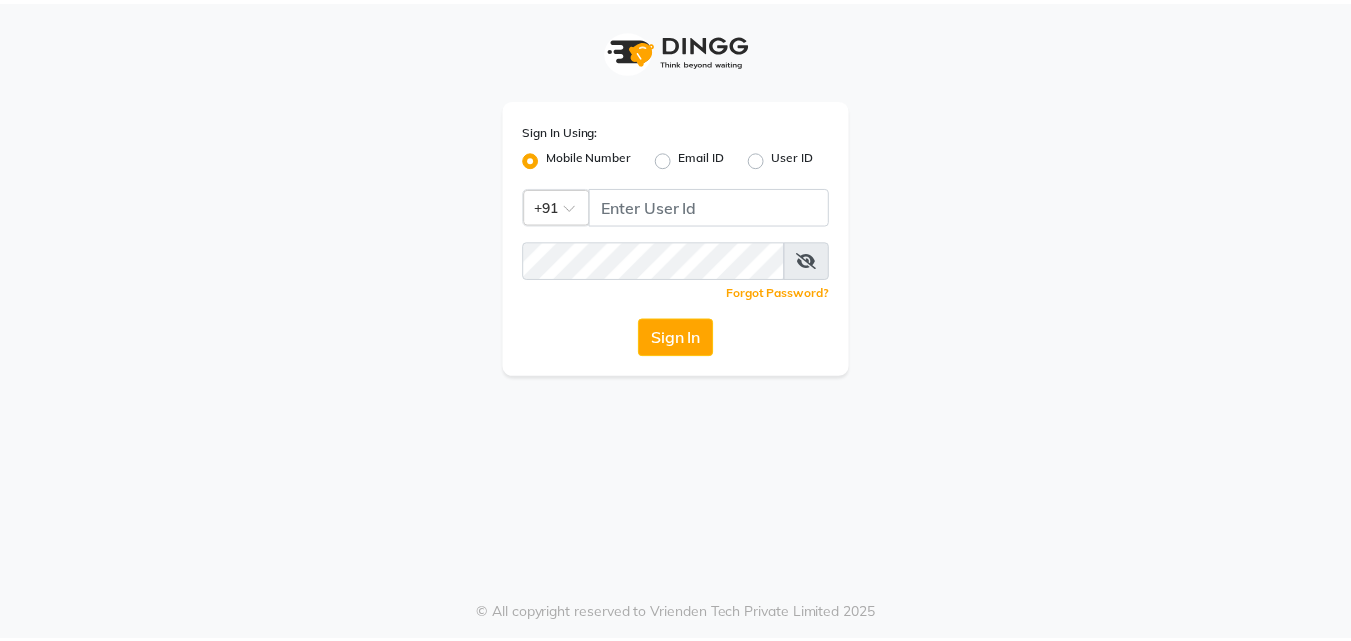 scroll, scrollTop: 0, scrollLeft: 0, axis: both 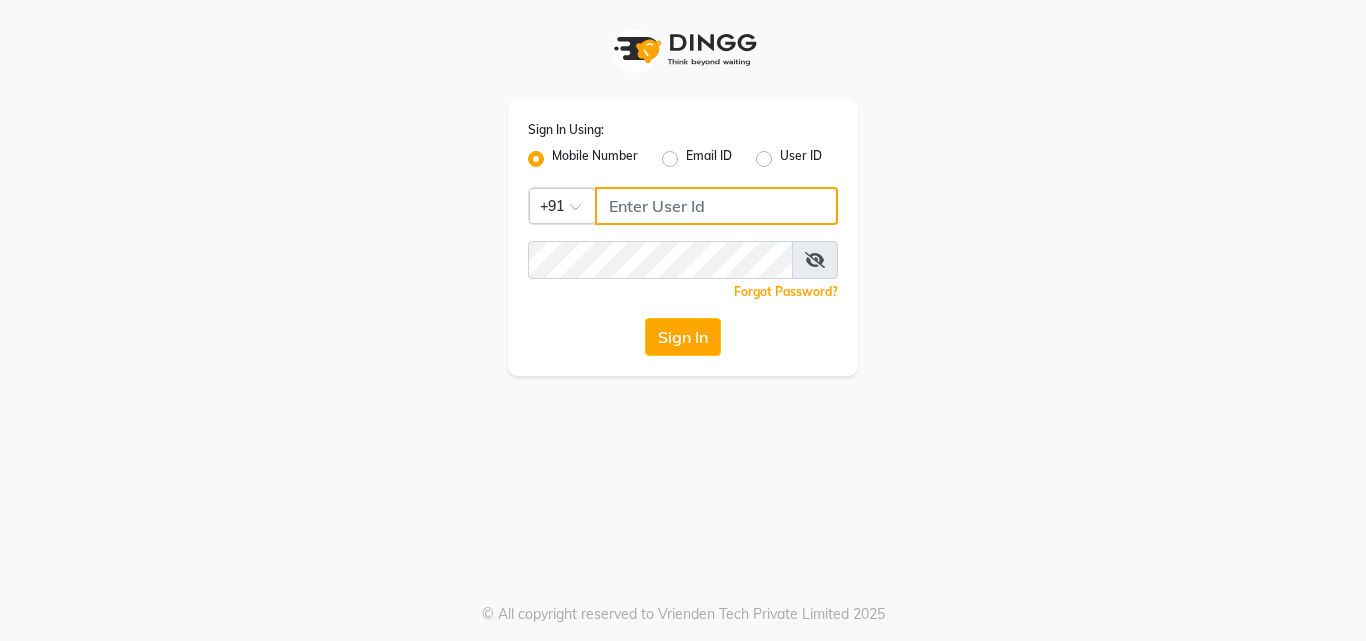 type on "[PHONE]" 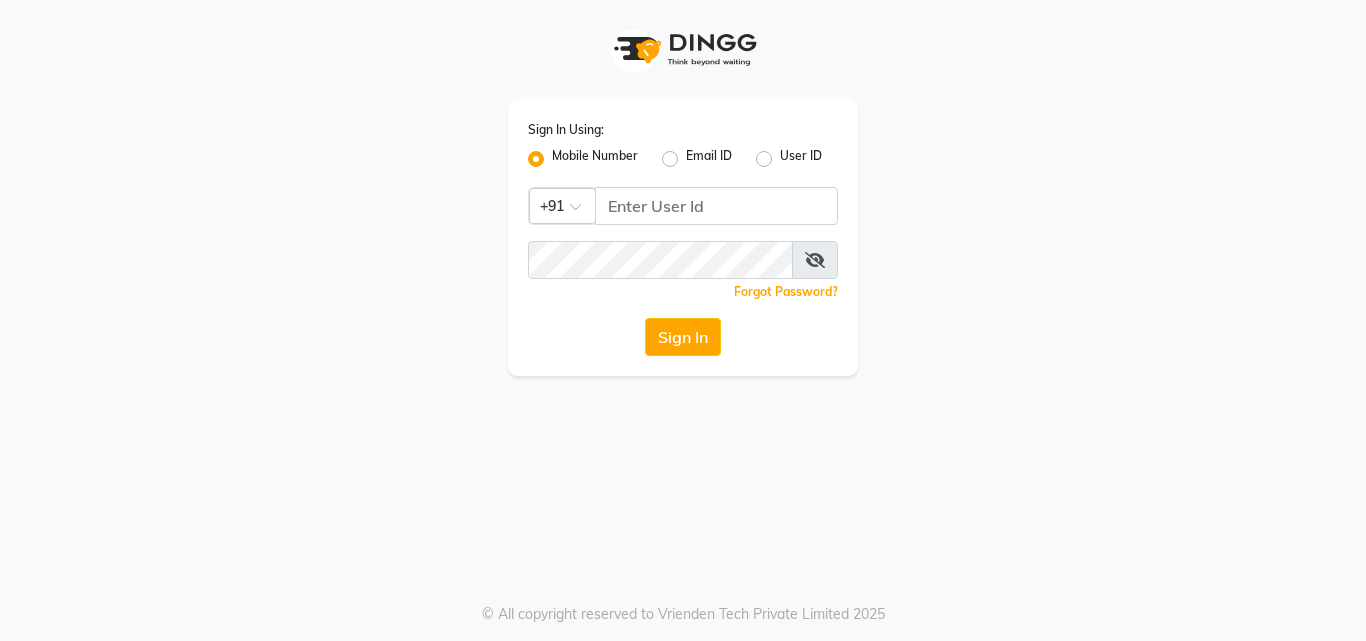 click on "Sign In Using: Mobile Number Email ID User ID Country Code × +91 [PHONE]  Remember me Forgot Password?  Sign In" 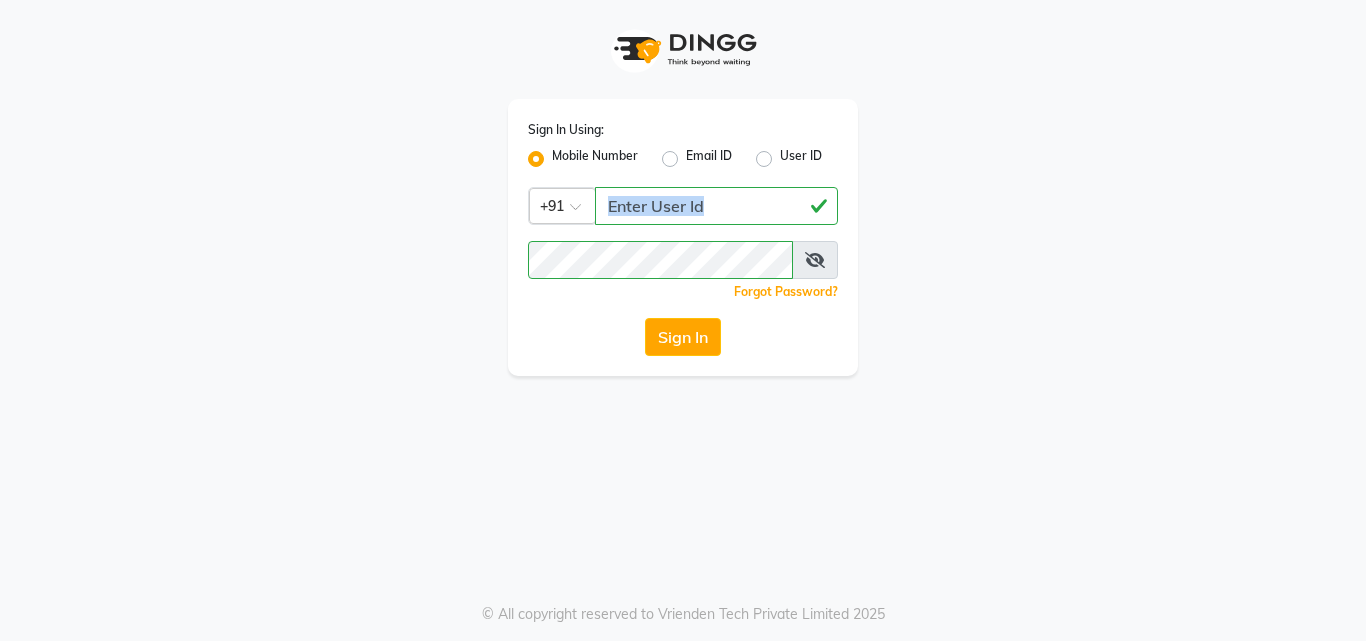 click on "Sign In Using: Mobile Number Email ID User ID Country Code × +91 [PHONE]  Remember me Forgot Password?  Sign In" 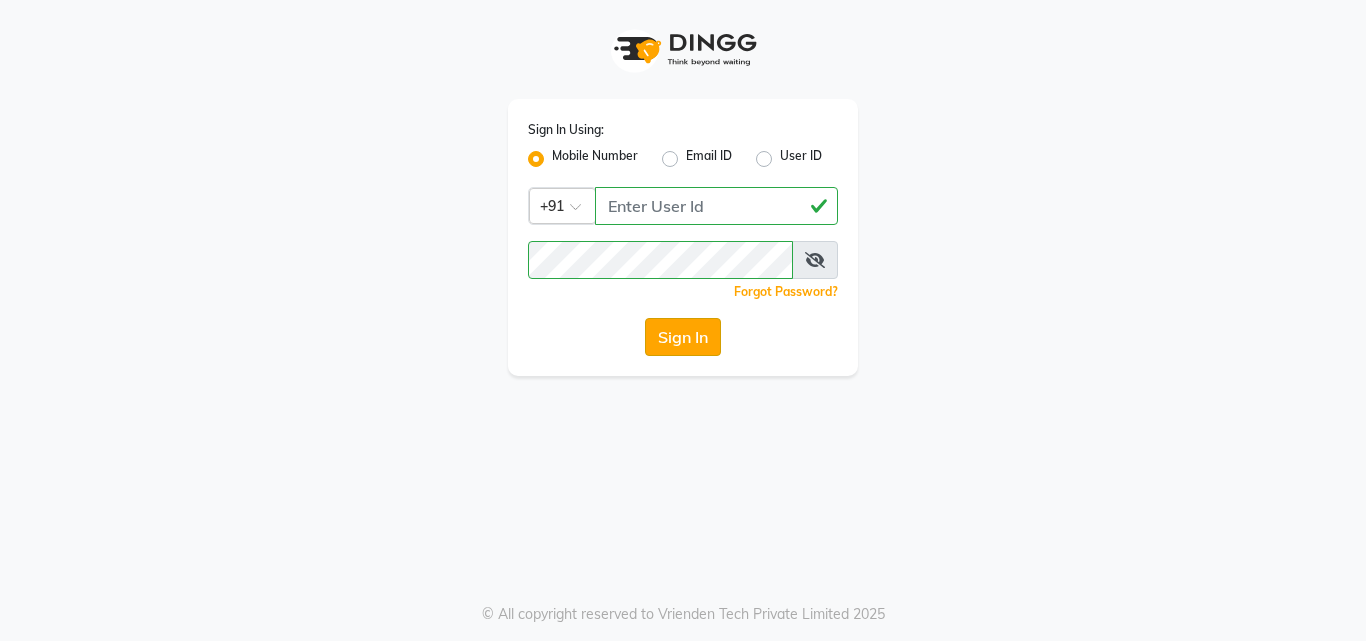 click on "Sign In" 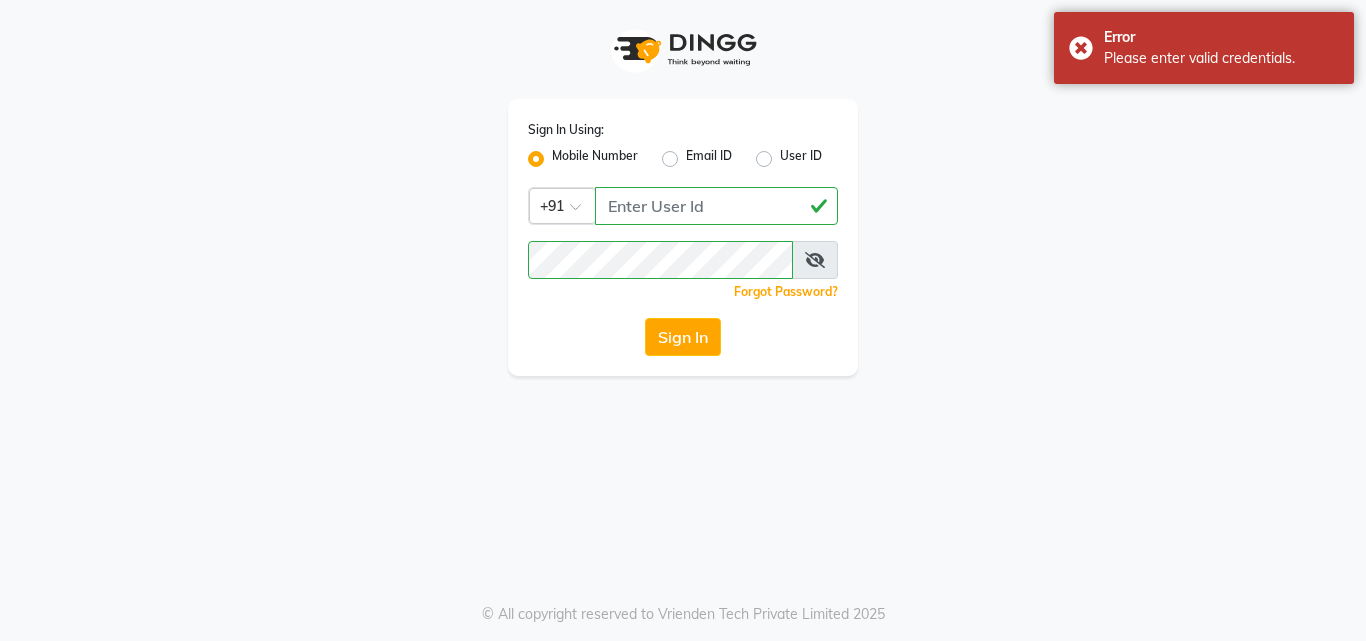 click at bounding box center [815, 260] 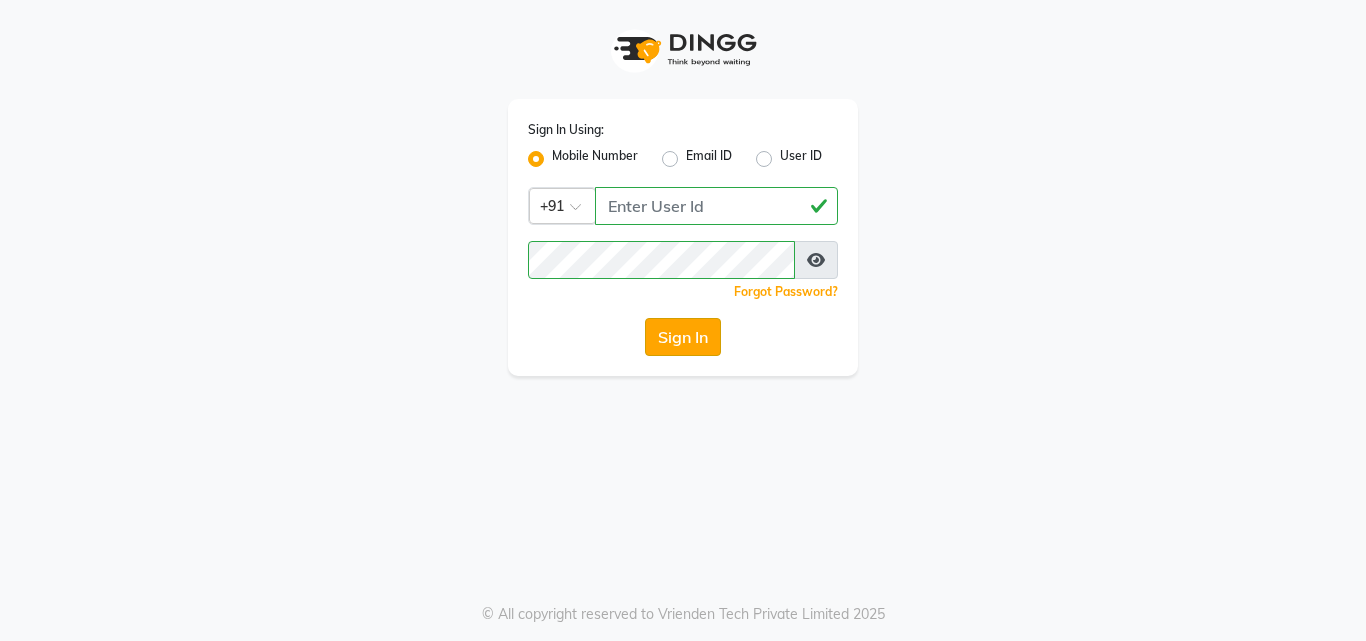 click on "Sign In" 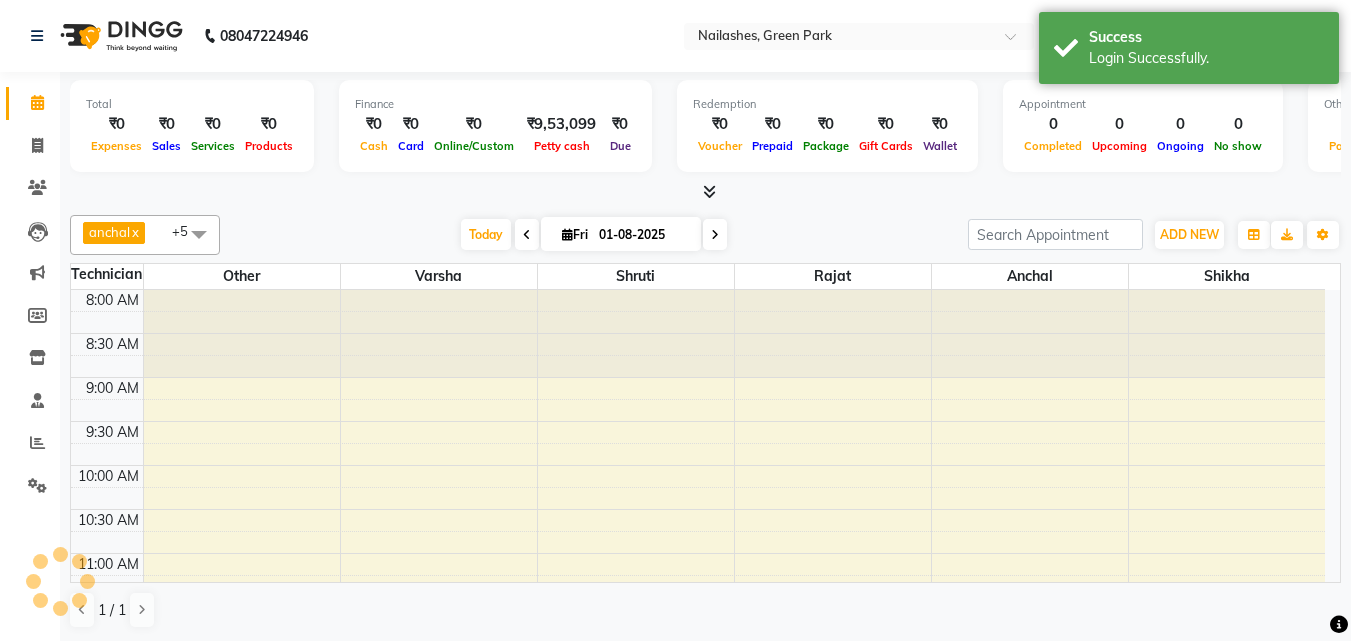 scroll, scrollTop: 0, scrollLeft: 0, axis: both 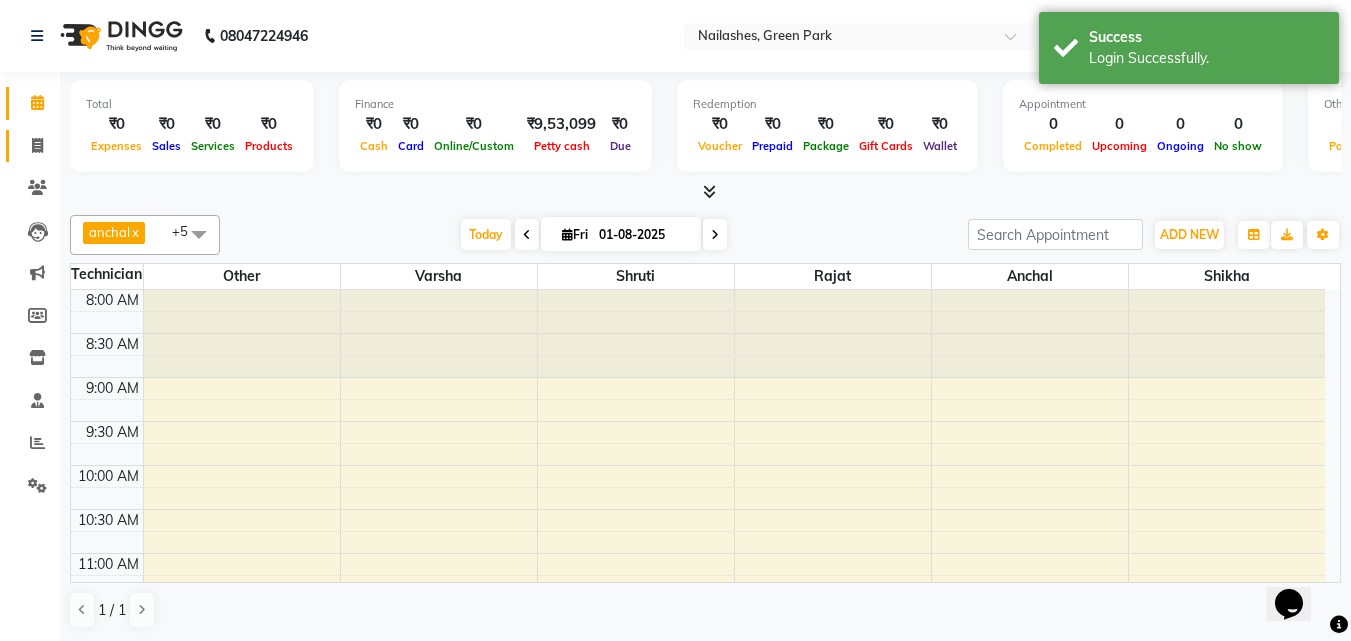drag, startPoint x: 33, startPoint y: 145, endPoint x: 47, endPoint y: 146, distance: 14.035668 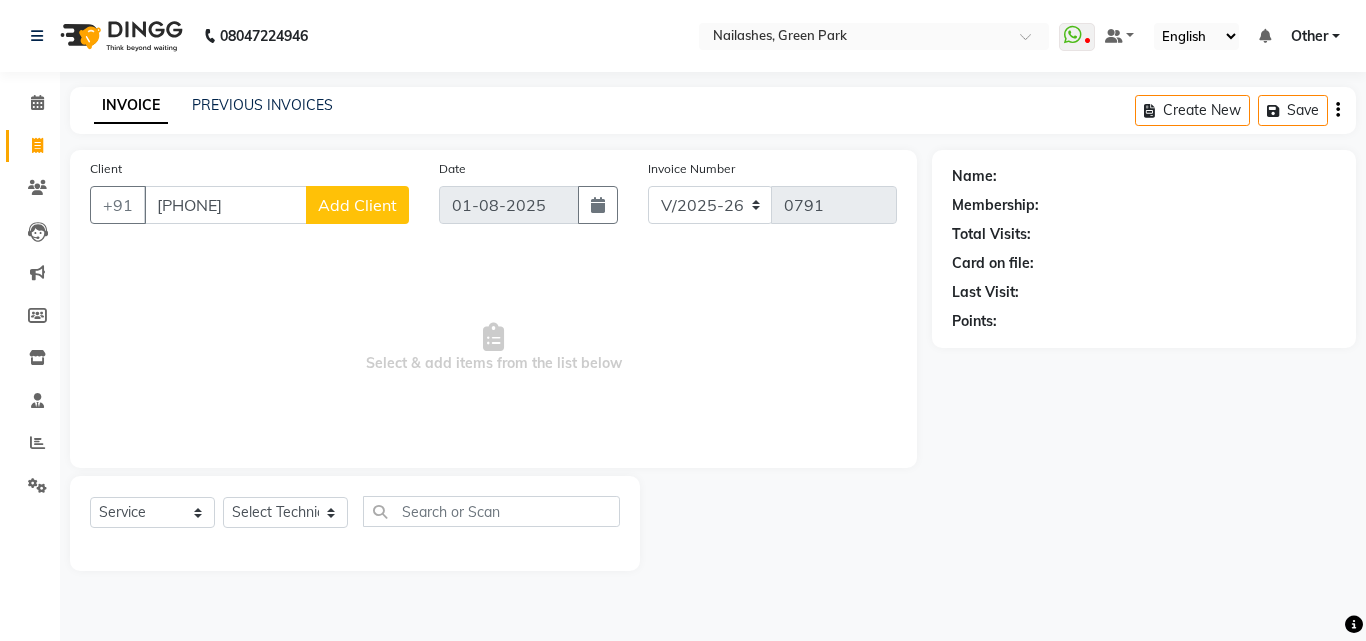 type on "[PHONE]" 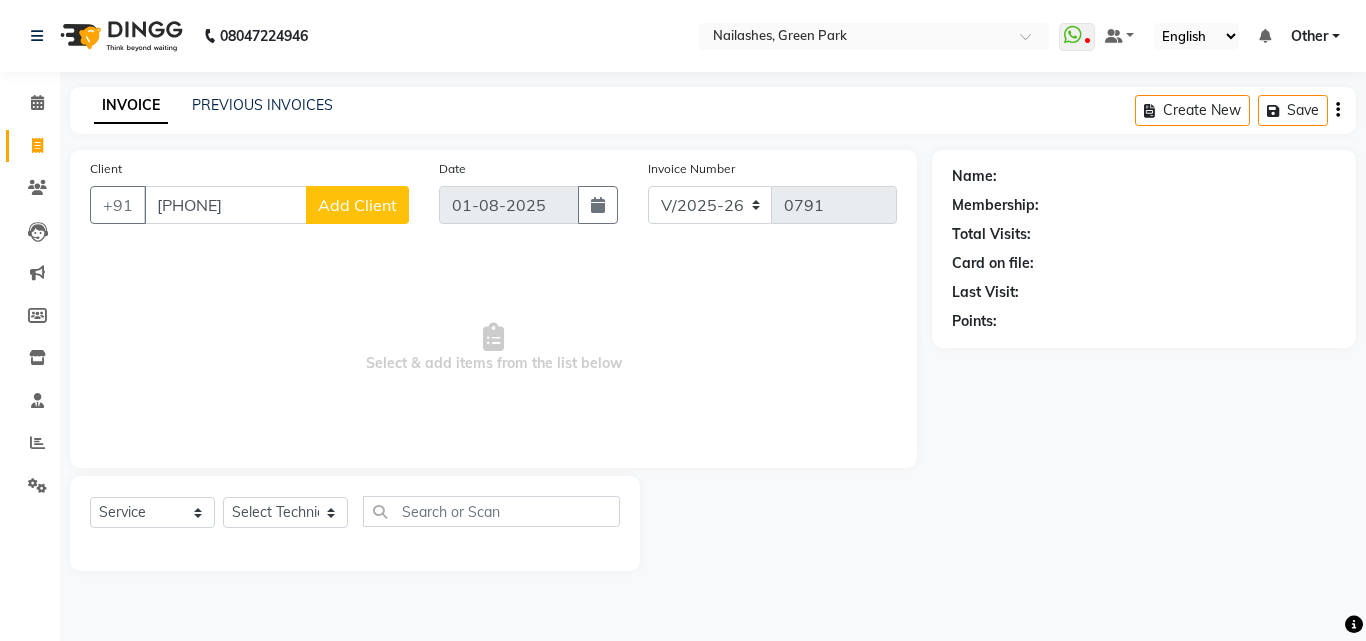 select on "21" 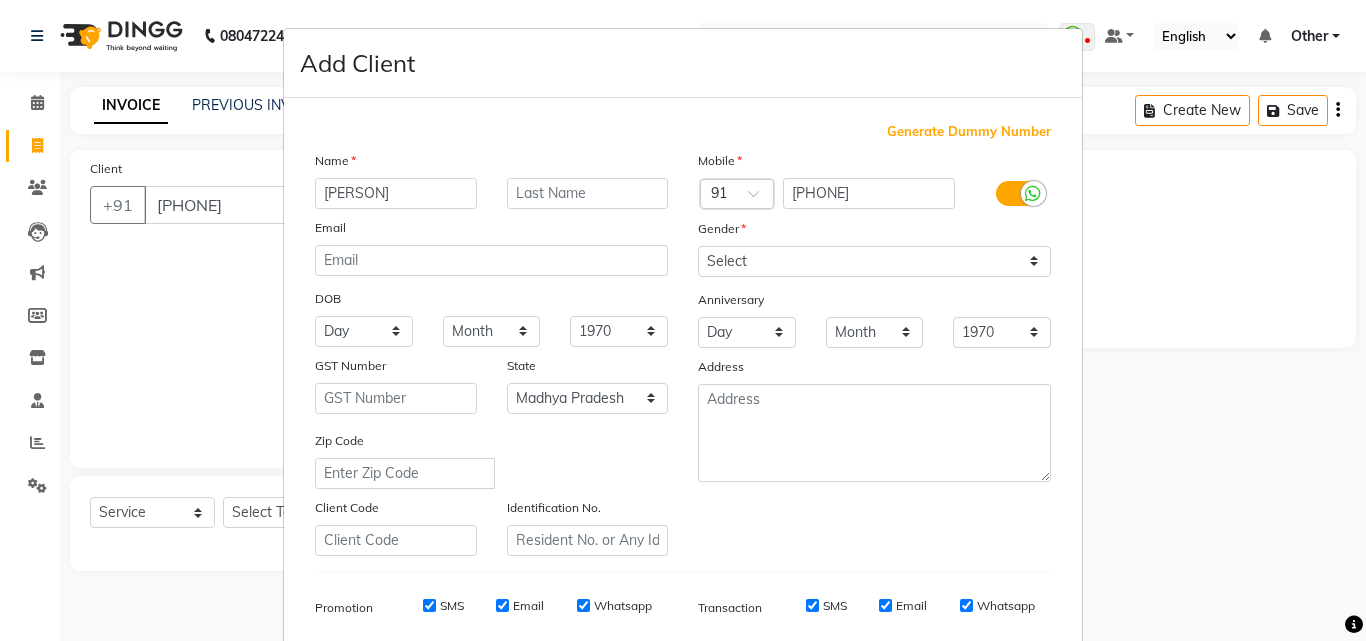 type on "[PERSON]" 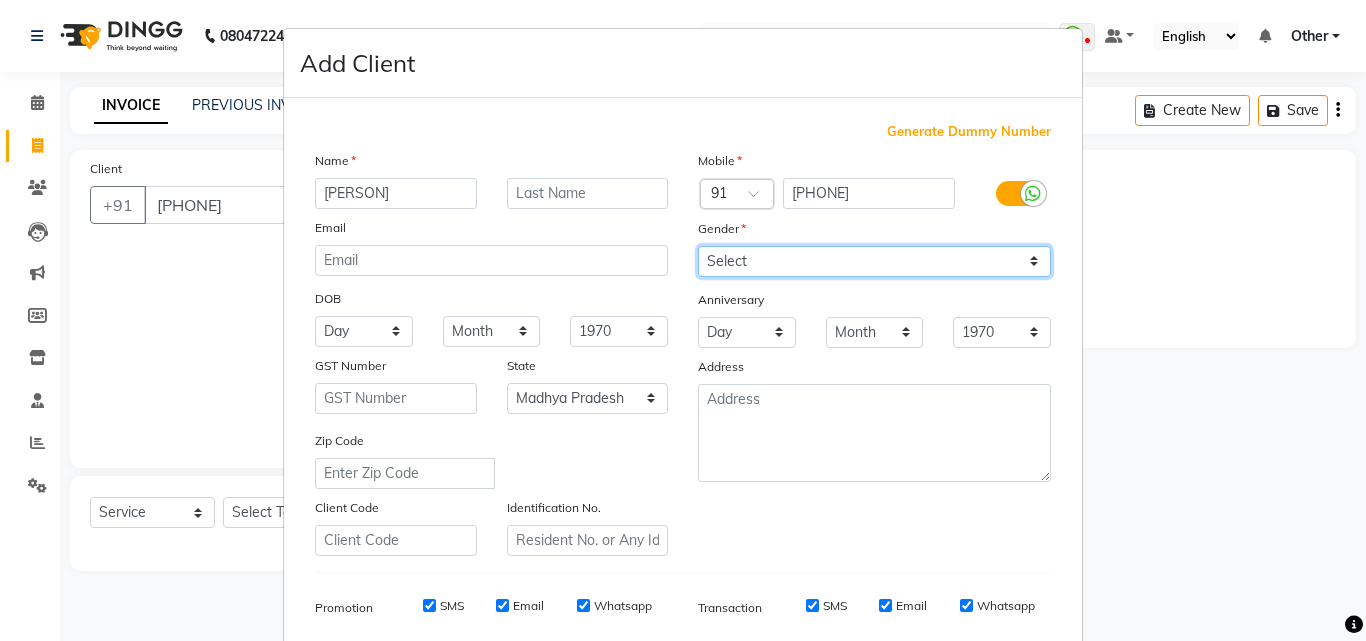 click on "Select Male Female Other Prefer Not To Say" at bounding box center [874, 261] 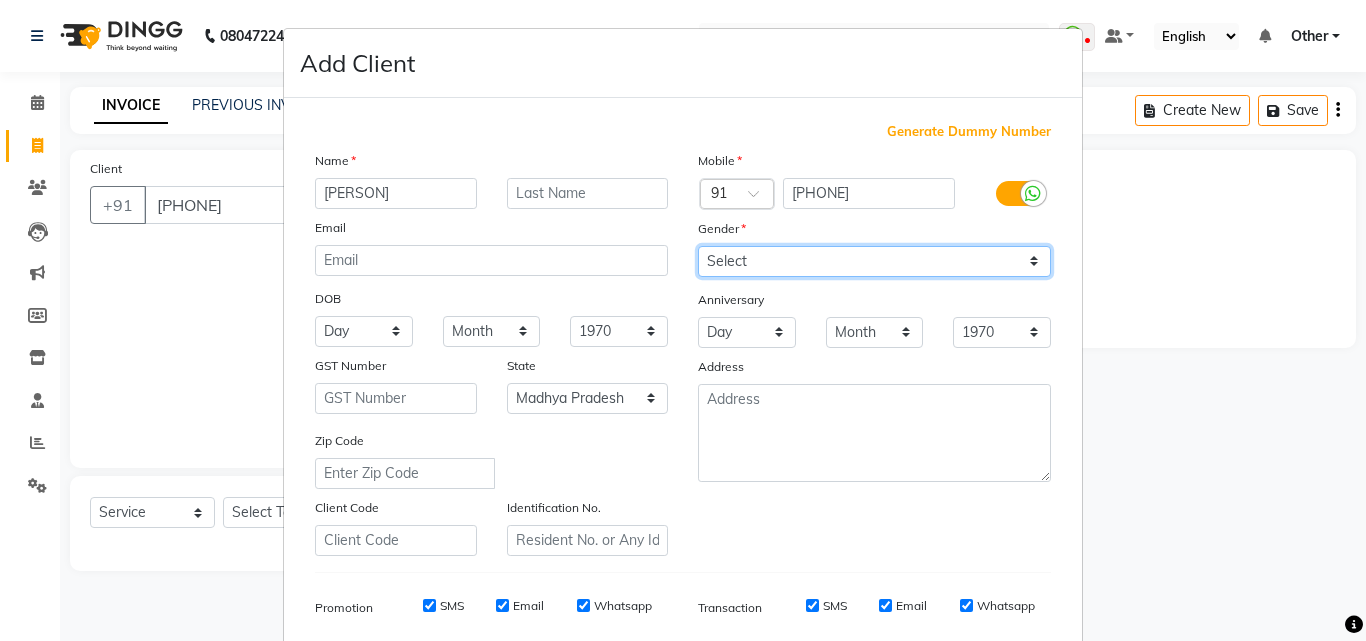 select on "female" 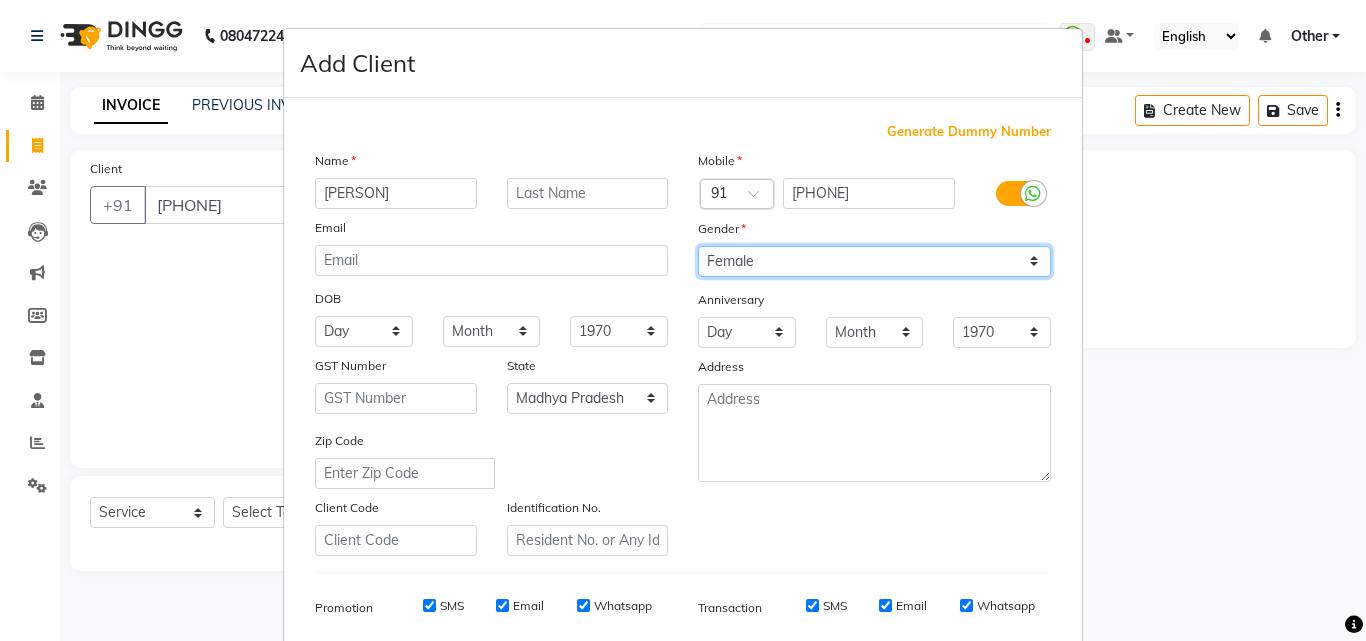 click on "Select Male Female Other Prefer Not To Say" at bounding box center [874, 261] 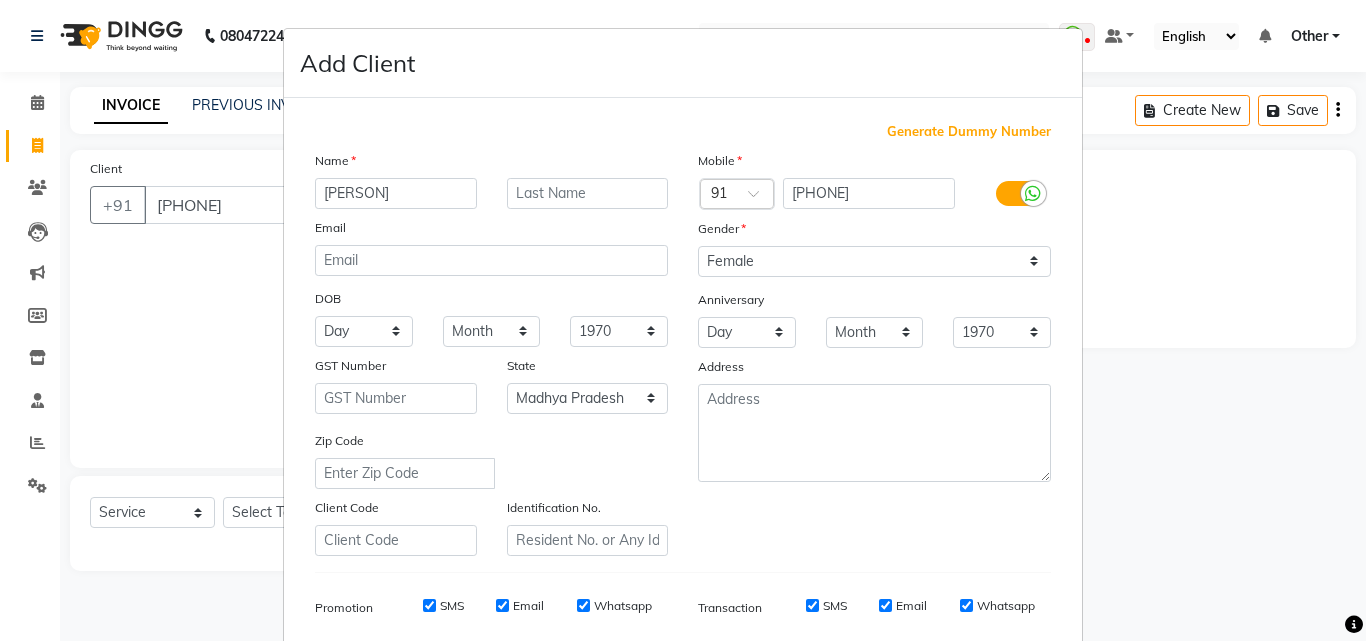click on "Add Client Generate Dummy Number Name [PERSON] Email DOB Day 01 02 03 04 05 06 07 08 09 10 11 12 13 14 15 16 17 18 19 20 21 22 23 24 25 26 27 28 29 30 31 Month January February March April May June July August September October November December 1940 1941 1942 1943 1944 1945 1946 1947 1948 1949 1950 1951 1952 1953 1954 1955 1956 1957 1958 1959 1960 1961 1962 1963 1964 1965 1966 1967 1968 1969 1970 1971 1972 1973 1974 1975 1976 1977 1978 1979 1980 1981 1982 1983 1984 1985 1986 1987 1988 1989 1990 1991 1992 1993 1994 1995 1996 1997 1998 1999 2000 2001 2002 2003 2004 2005 2006 2007 2008 2009 2010 2011 2012 2013 2014 2015 2016 2017 2018 2019 2020 2021 2022 2023 2024 GST Number State Select Andaman and Nicobar Islands Andhra Pradesh Arunachal Pradesh Assam Bihar Chandigarh Chhattisgarh Dadra and Nagar Haveli Daman and Diu Delhi Goa Gujarat Haryana Himachal Pradesh Jammu and Kashmir Jharkhand Karnataka Kerala Lakshadweep Madhya Pradesh Maharashtra Manipur Meghalaya Mizoram Nagaland Odisha Pondicherry Punjab Sikkim" at bounding box center [683, 320] 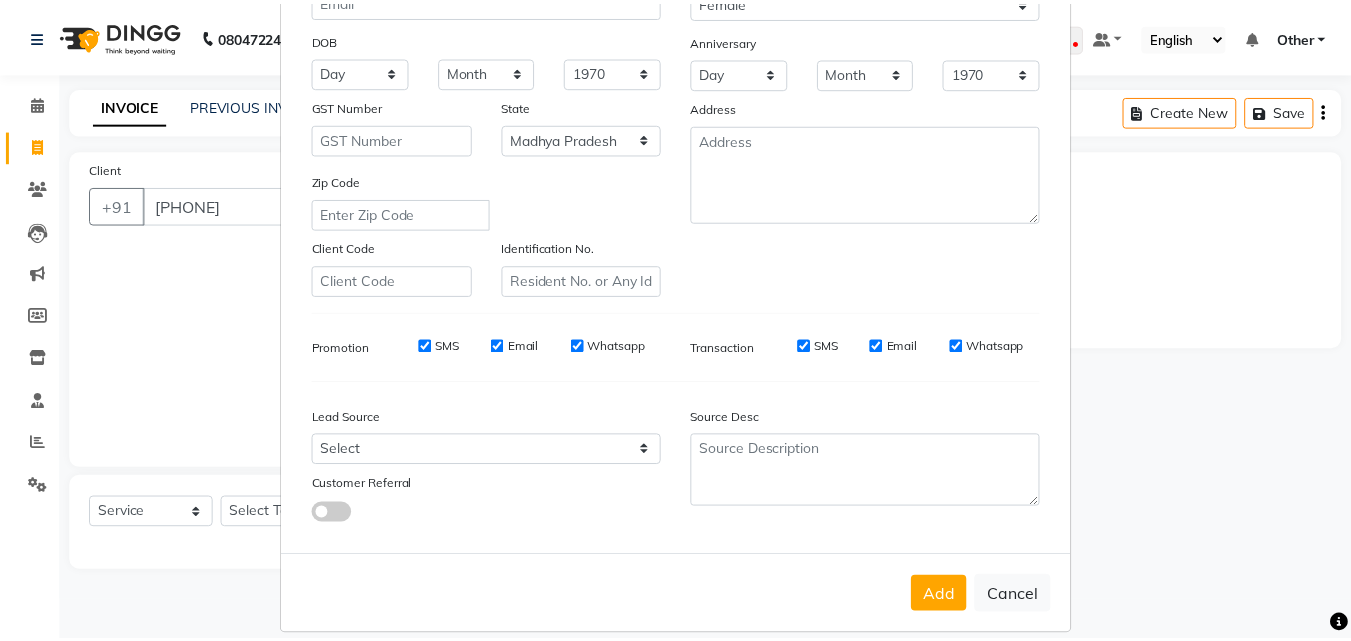 scroll, scrollTop: 282, scrollLeft: 0, axis: vertical 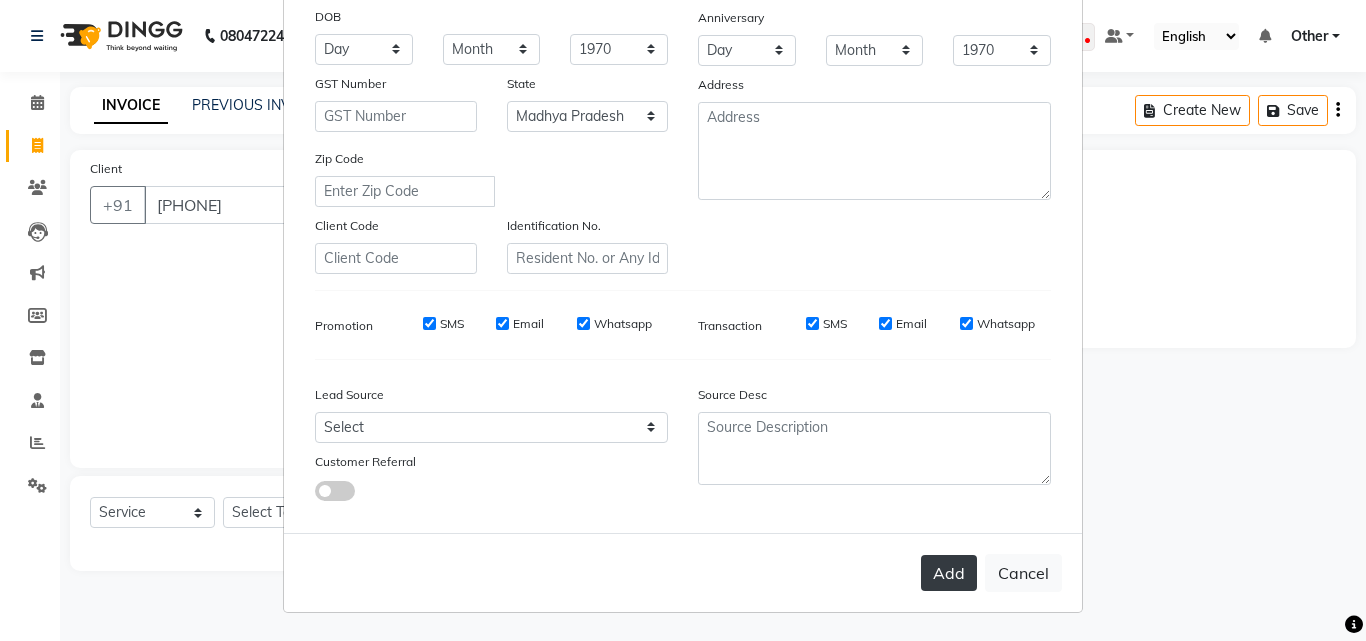 click on "Add" at bounding box center [949, 573] 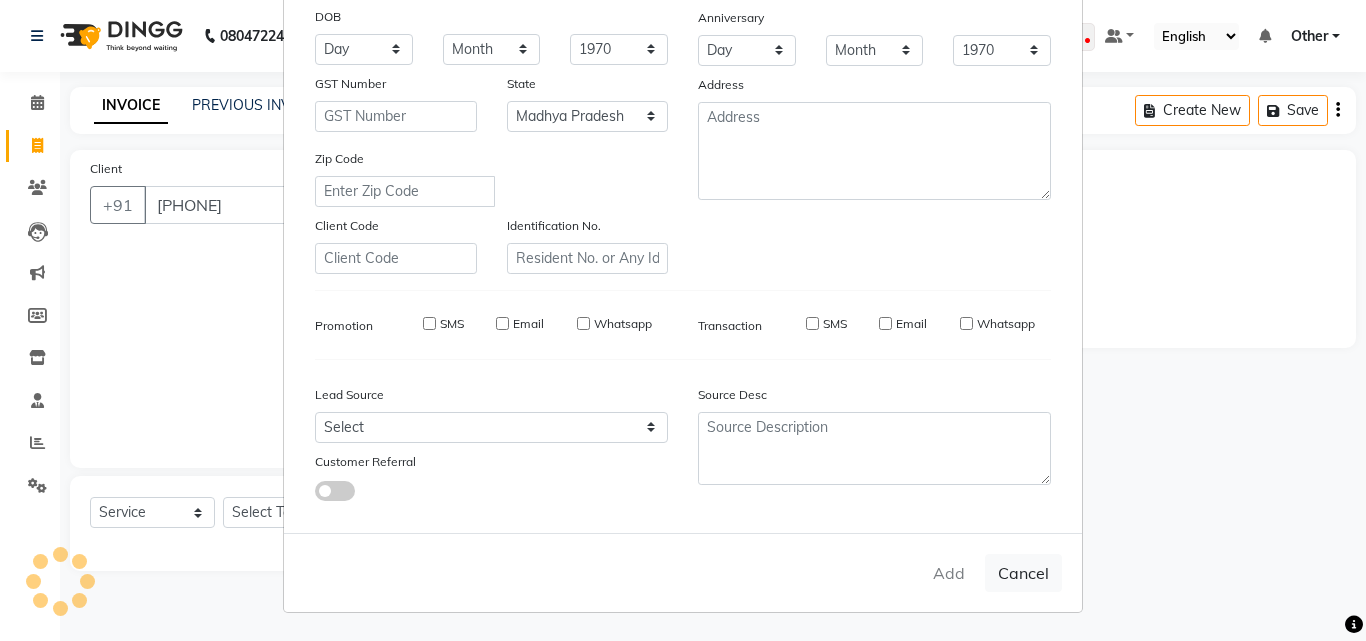 type on "96******11" 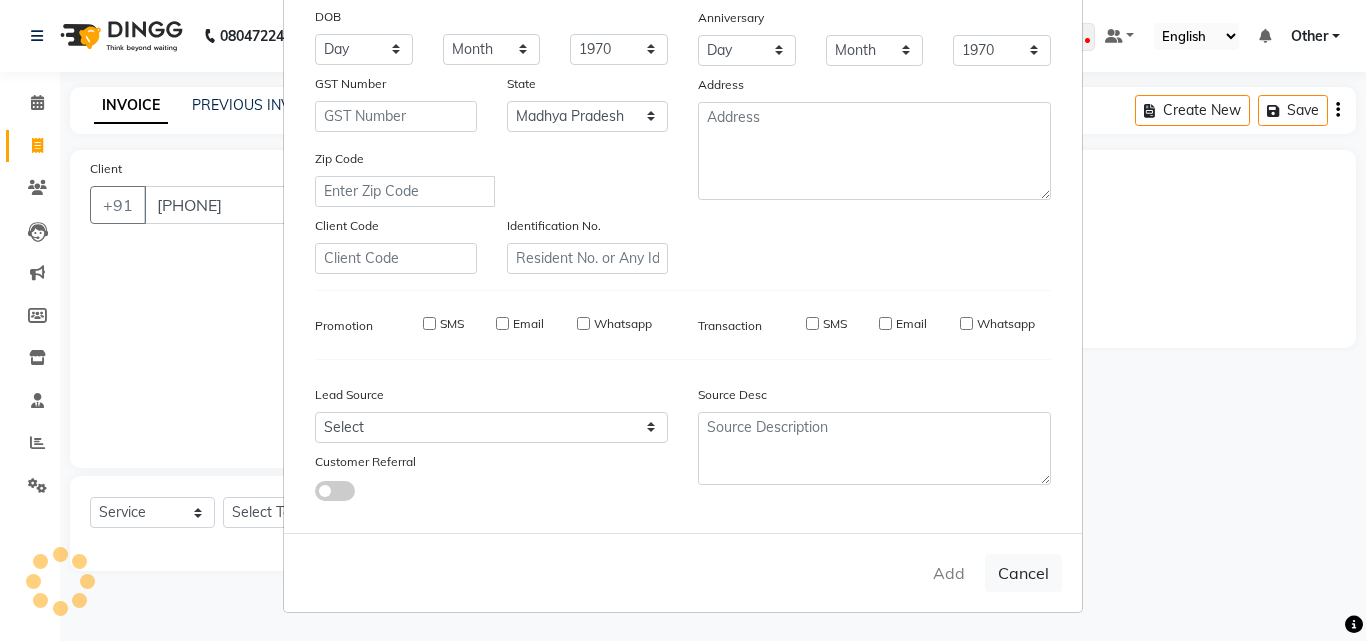 type 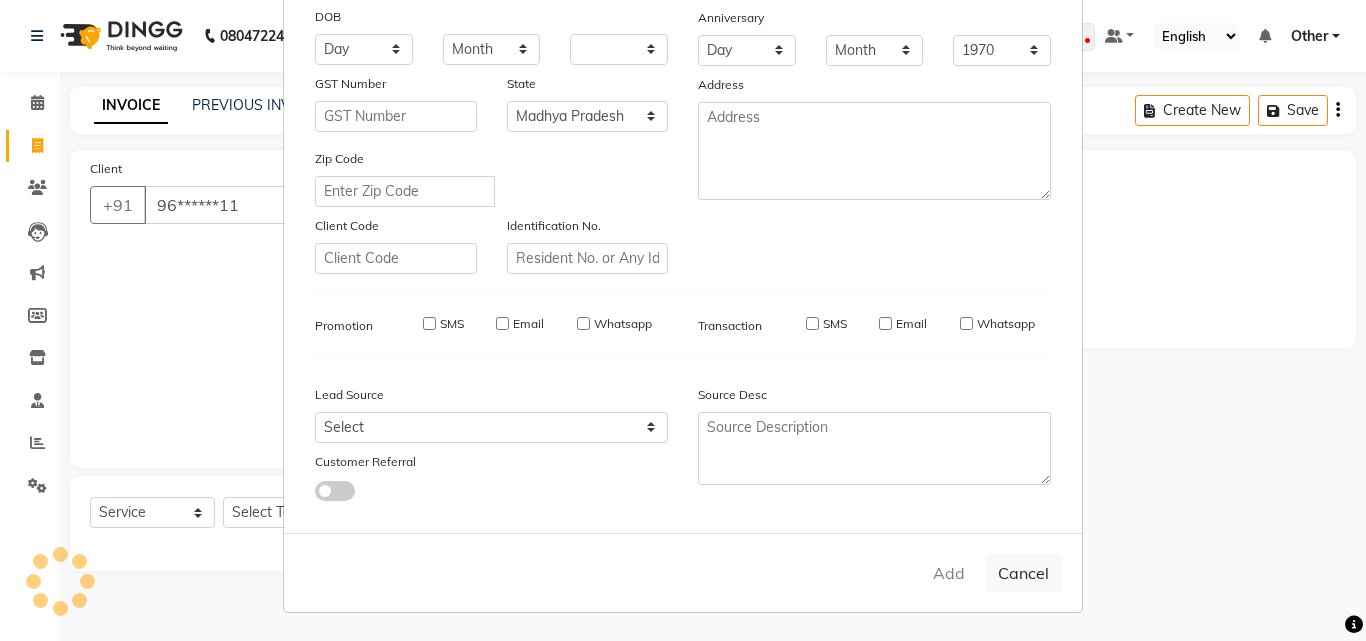 select on "null" 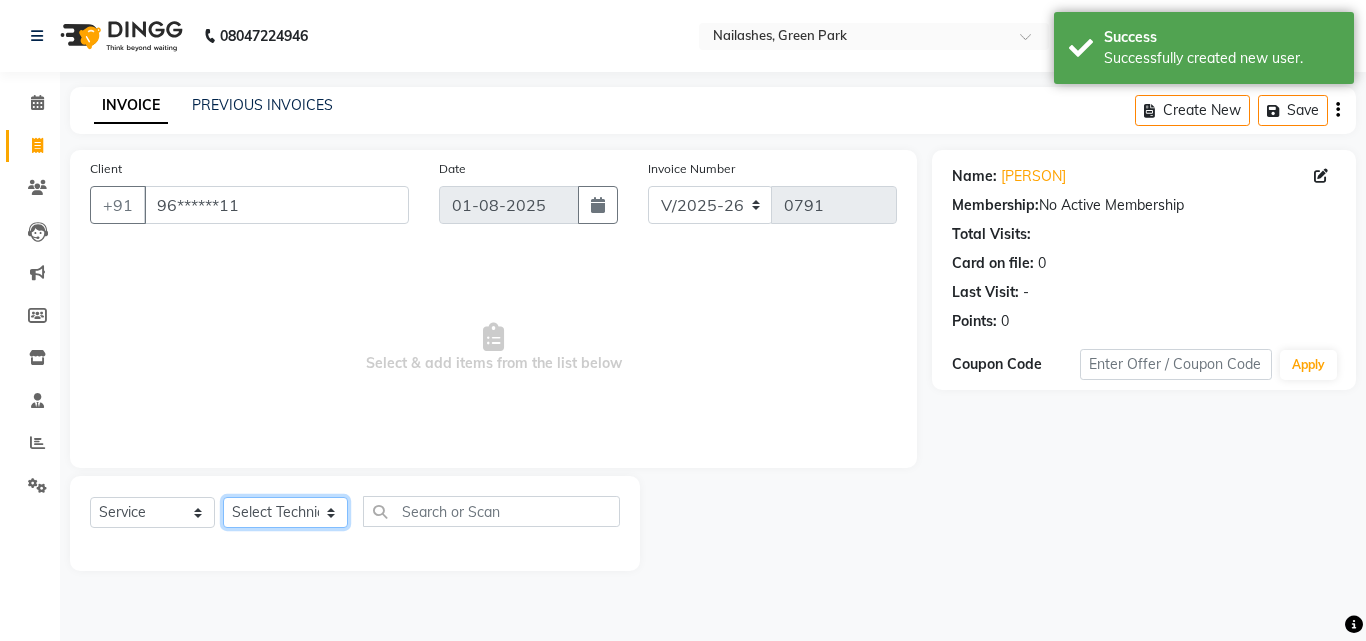 click on "Select Technician [PERSON] [PERSON] [PERSON] [PERSON] [PERSON] [PERSON]" 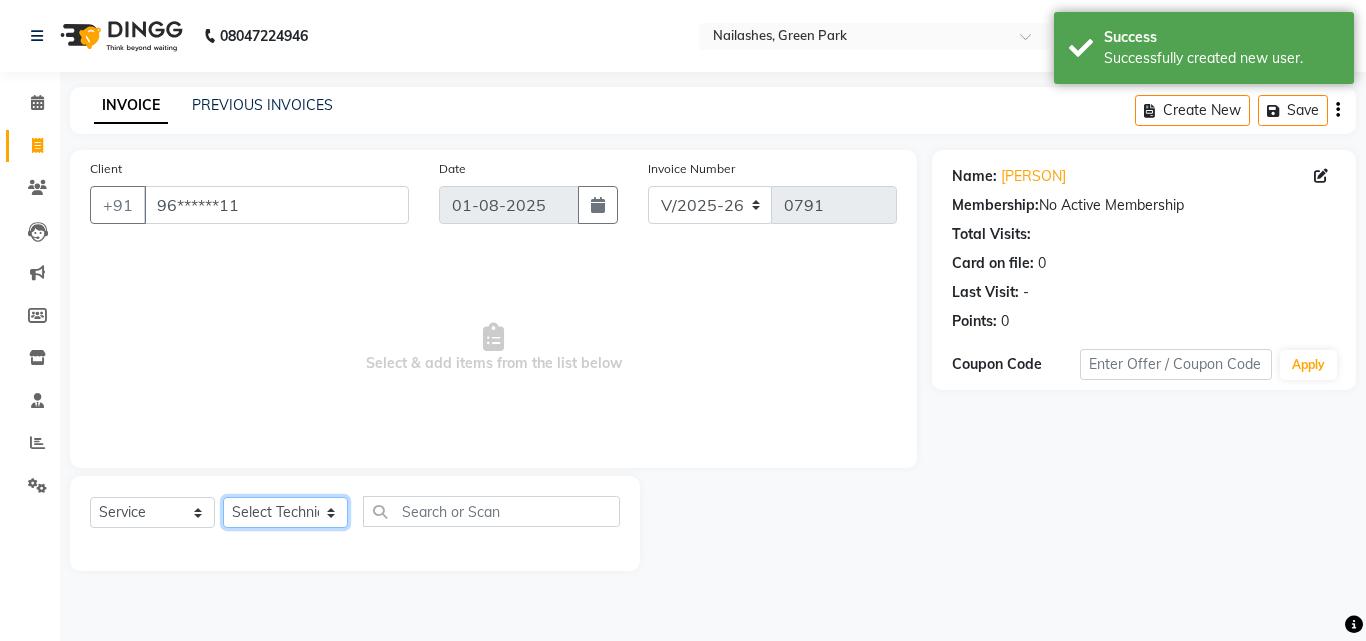 select on "80823" 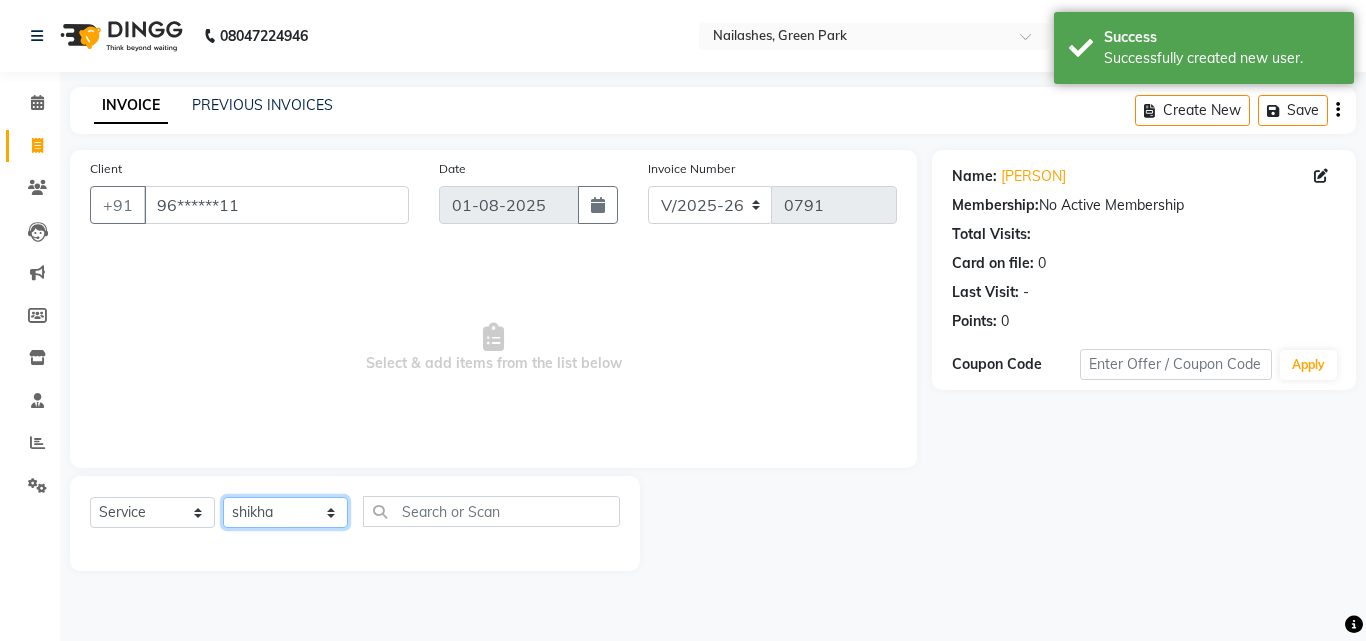 click on "Select Technician [PERSON] [PERSON] [PERSON] [PERSON] [PERSON] [PERSON]" 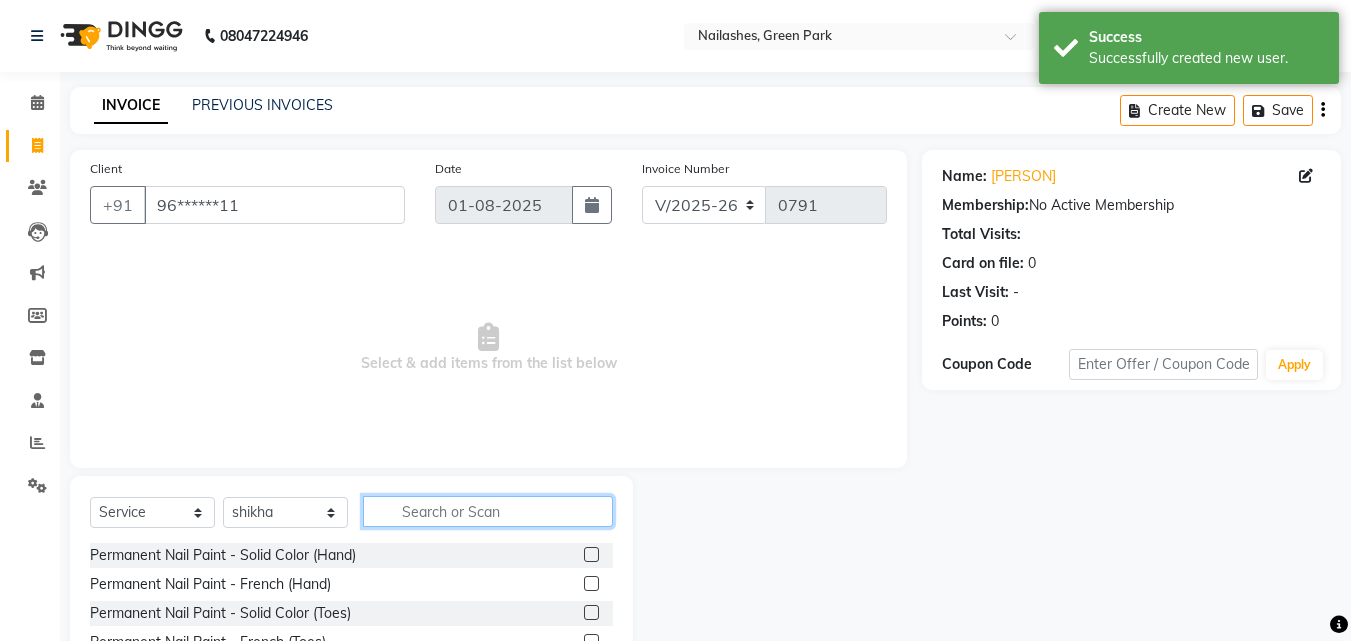 click 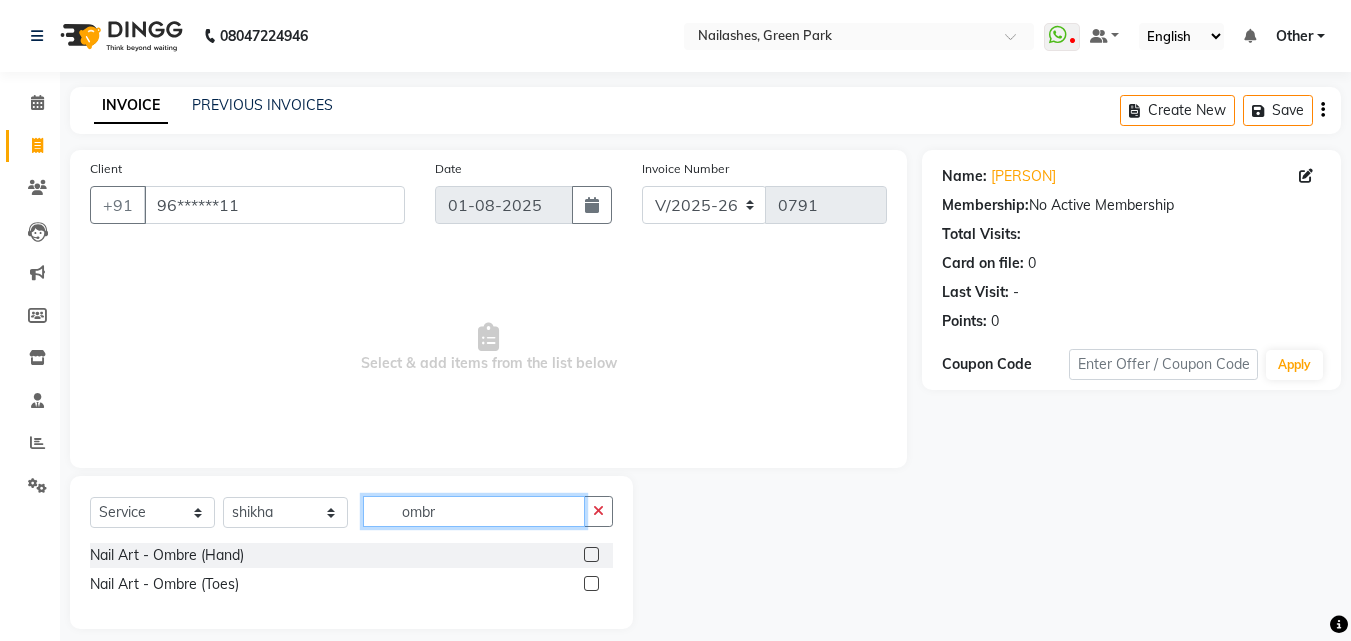 type on "ombr" 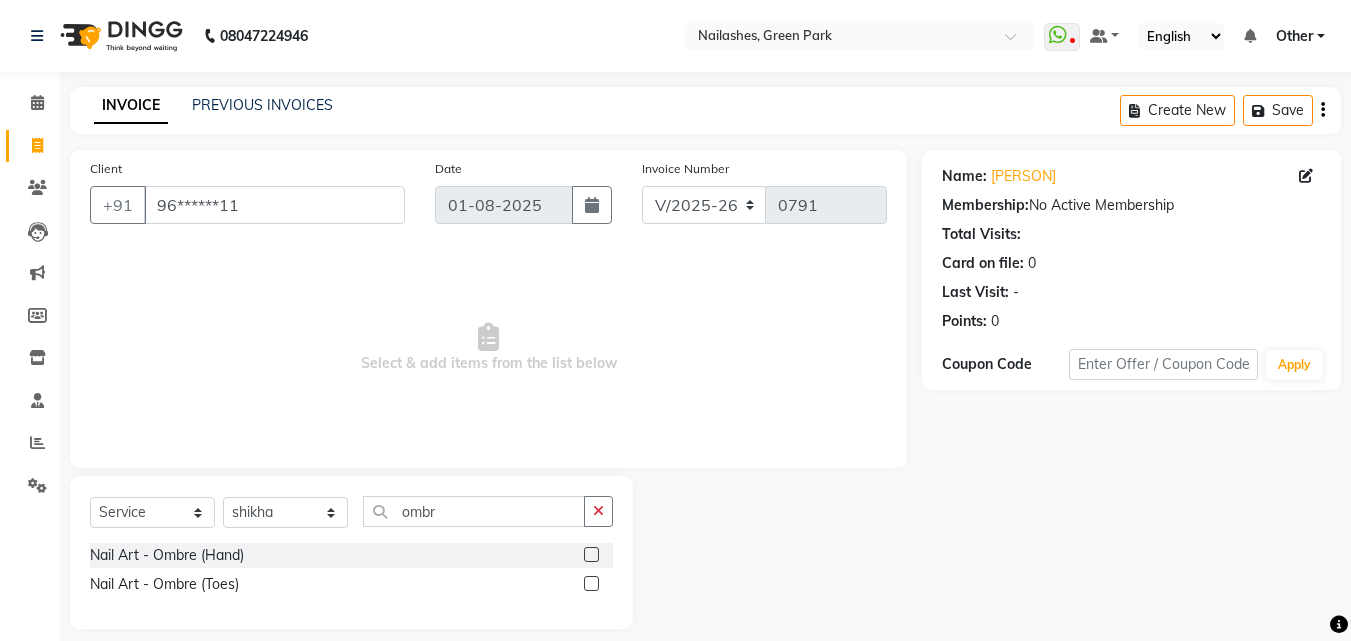 click 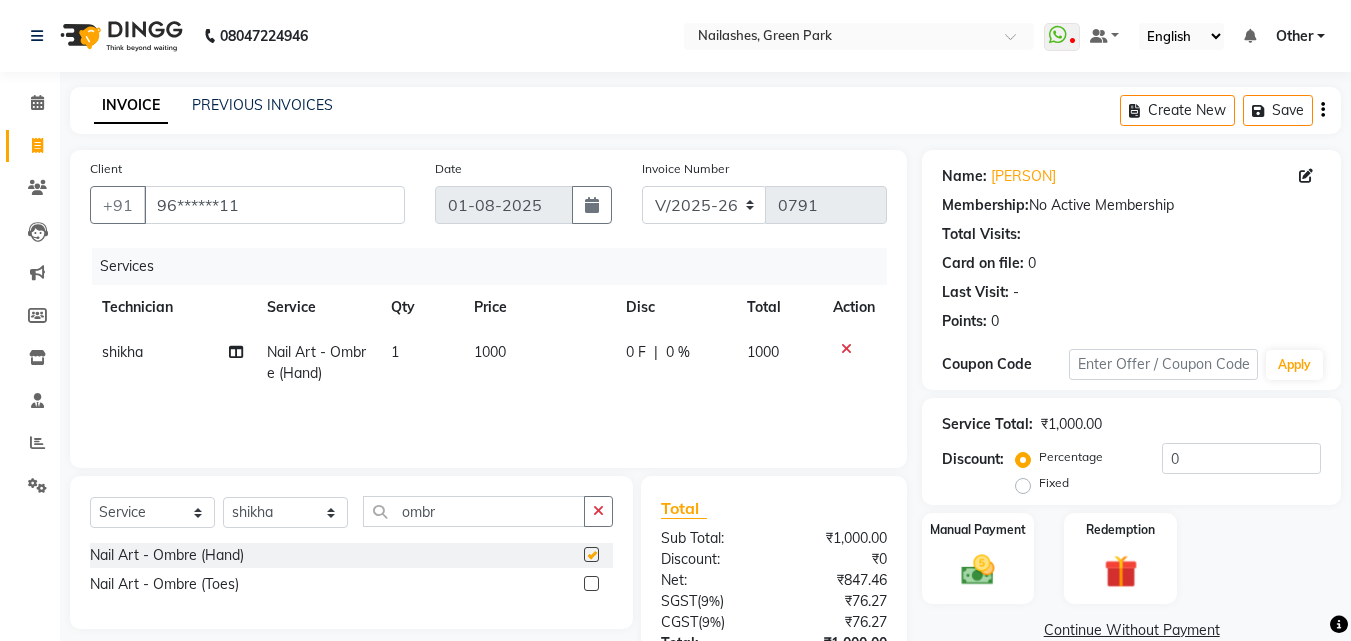 checkbox on "false" 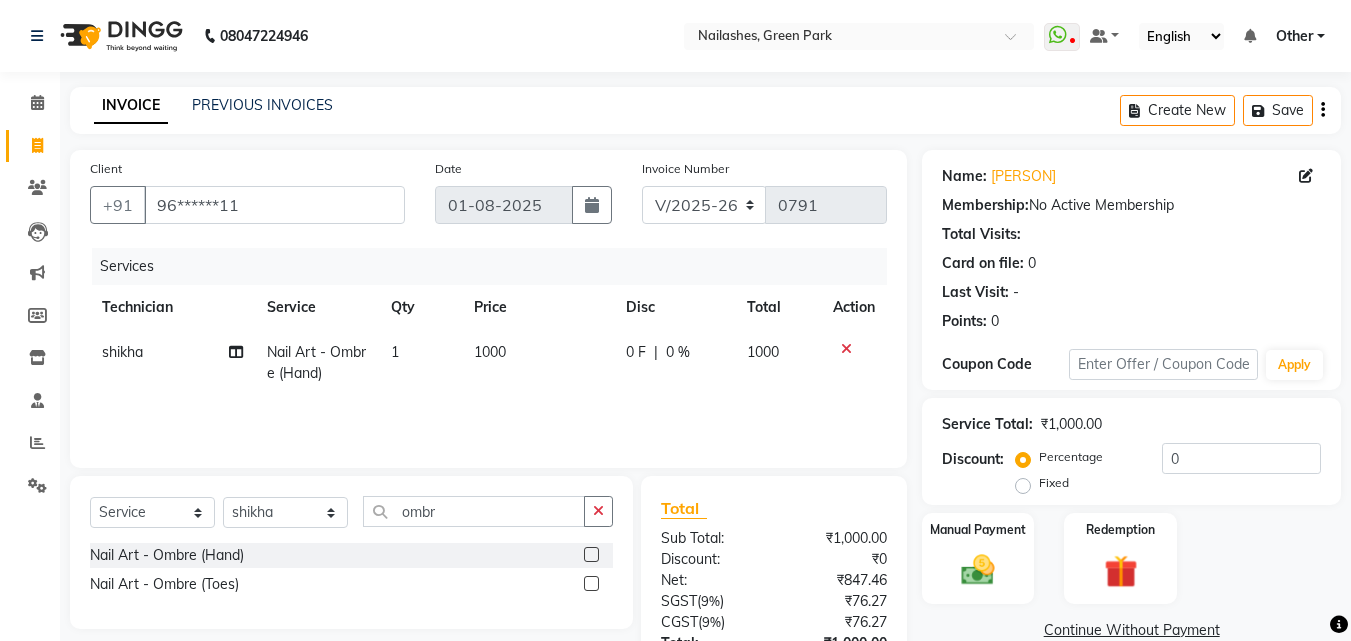 click on "1000" 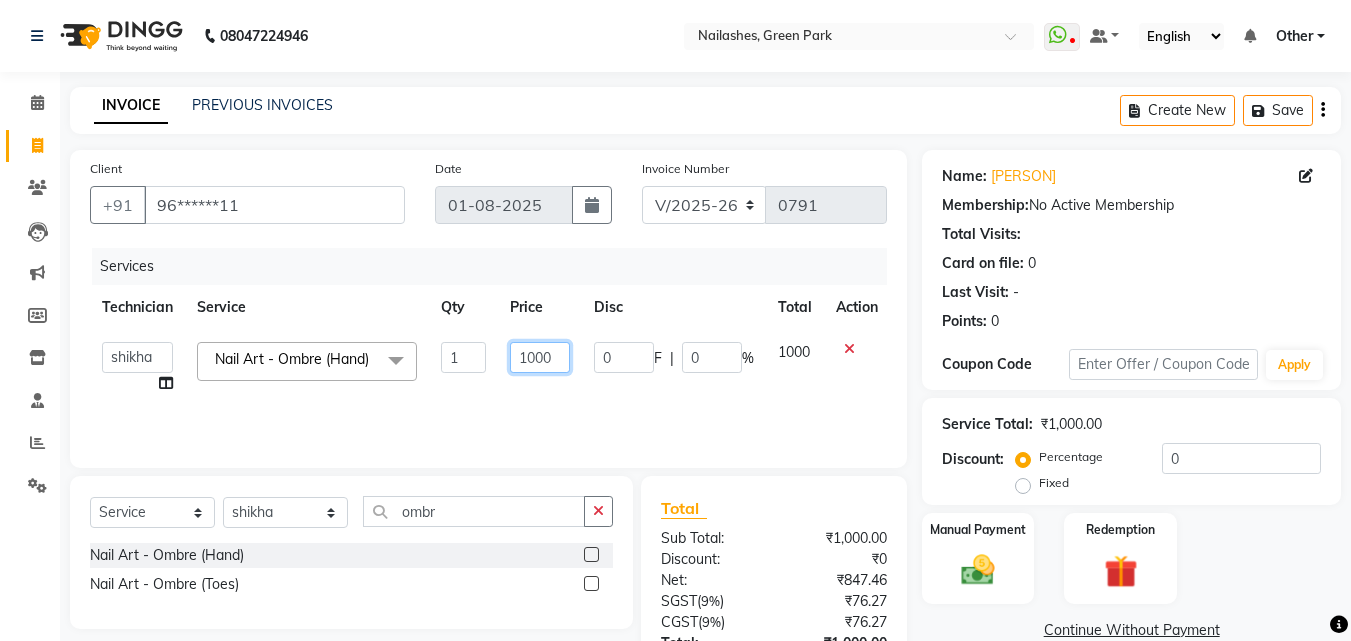 click on "1000" 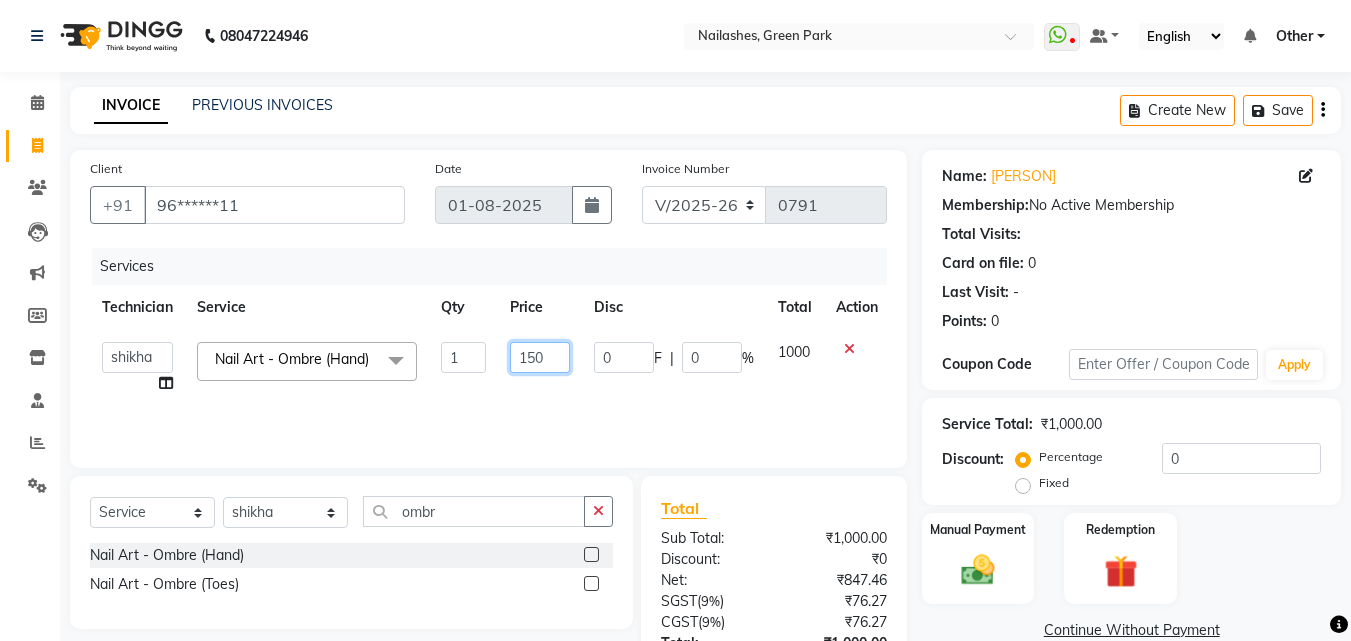 type on "1500" 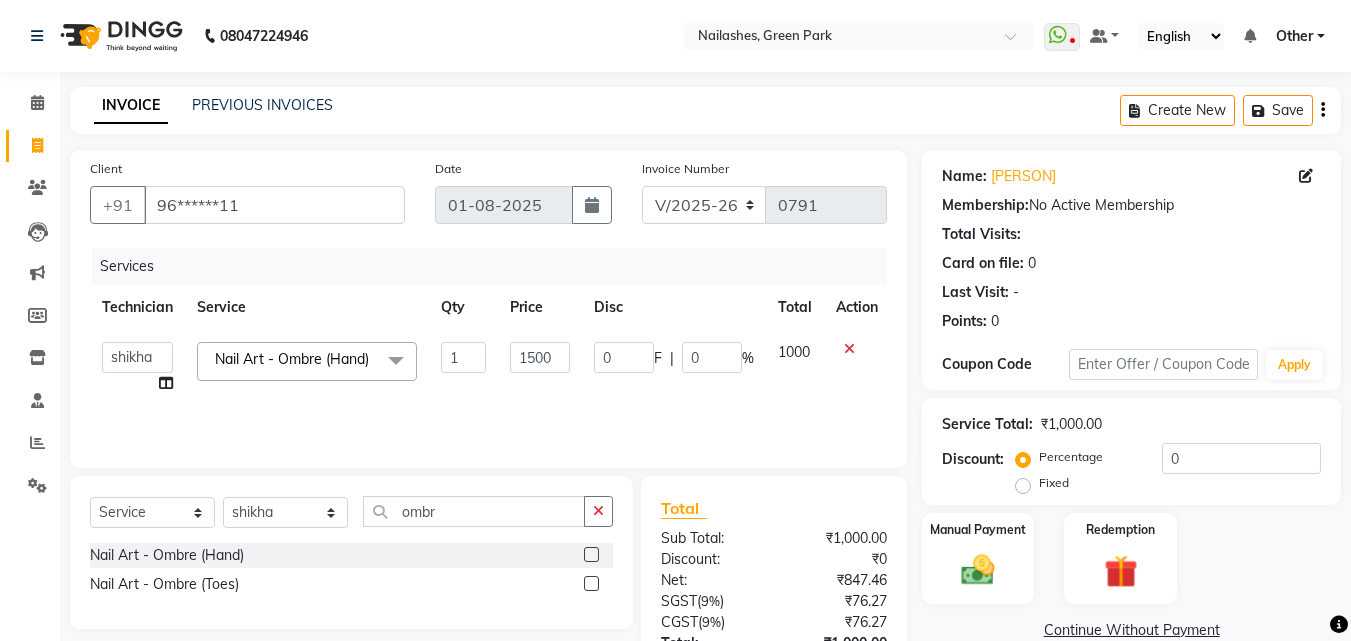 click on "Services Technician Service Qty Price Disc Total Action  [PERSON]    Other    [PERSON]   [PERSON]   [PERSON]   [PERSON]  Nail Art - Ombre (Hand)  x Permanent Nail Paint - Solid Color (Hand) Permanent Nail Paint - French (Hand) Permanent Nail Paint - Solid Color (Toes) Permanent Nail Paint - French (Toes) Restoration - Gel (Hand) Restoration - Tip Replacement (Hand) Restoration - Touch -up (Hand) Restoration - Gel Color Changes (Hand) Restoration - Removal of Extension (Hand) Restoration - Removal of Nail Paint (Hand) Restoration - Gel (Toes) Restoration - Tip Replacement (Toes) Restoration - Touch -up (Toes) Restoration - Gel Color Changes (Toes) Restoration - Removal of Extension (Toes) Restoration - Removal of Nail Paint (Toes) Pedicure - Classic Pedicure - Deluxe Pedicure - Premium Pedicure - Platinum Manicure  - Classic Manicure  - Deluxe Manicure  - Premium Eyelash Refil - Classic Eyelash Refil - Hybrid Eyelash Refil - Volume Eyelash Refil - Mega Volume Eyelash Refil - Lash Removal Nail Extension - Gel (Hand) 1 0 F" 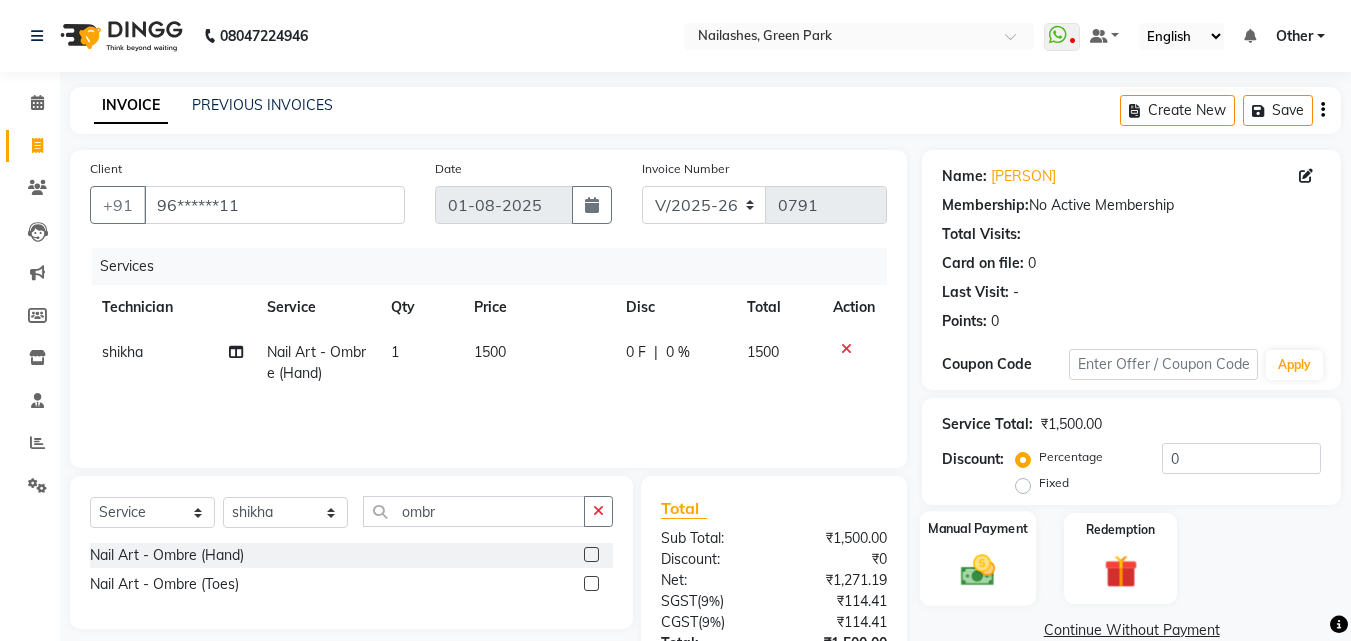 click on "Manual Payment" 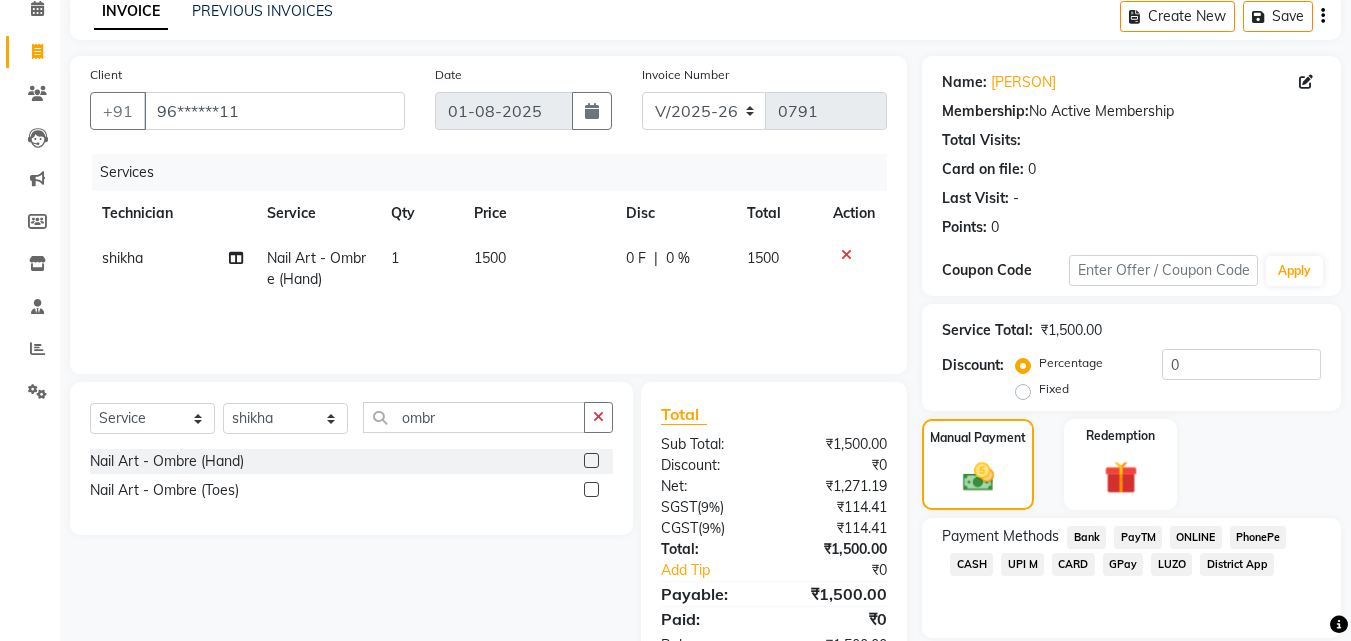 scroll, scrollTop: 151, scrollLeft: 0, axis: vertical 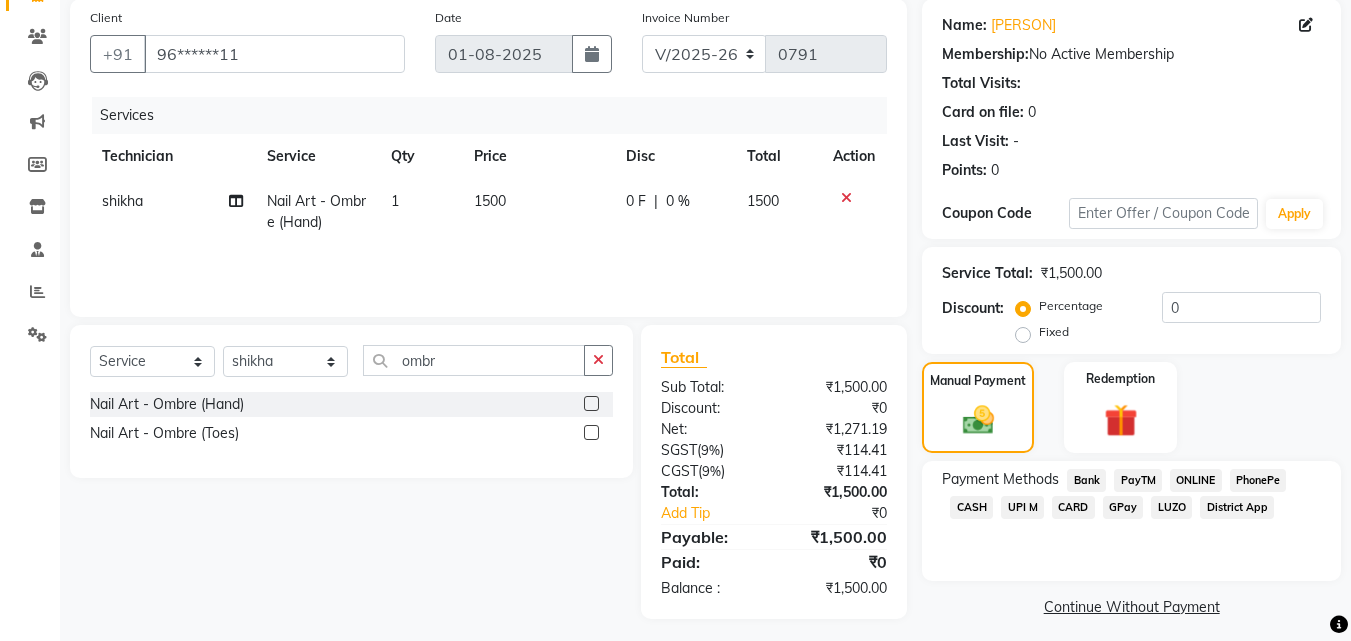 click on "UPI M" 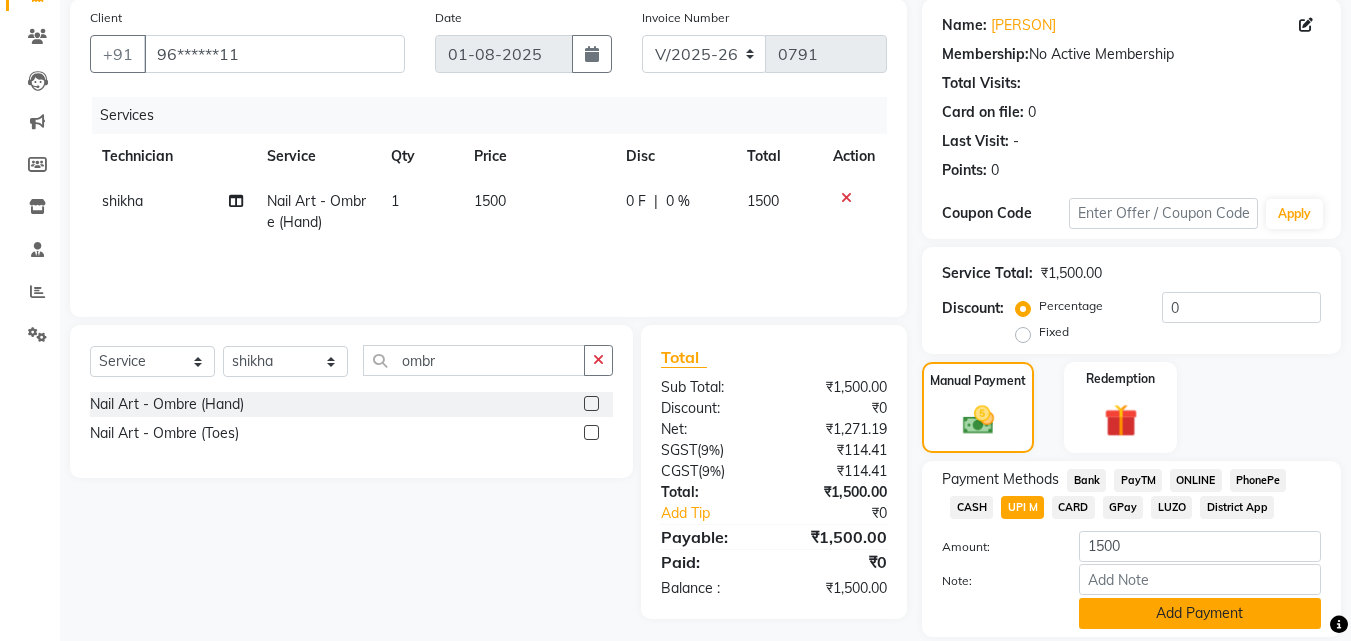 click on "Add Payment" 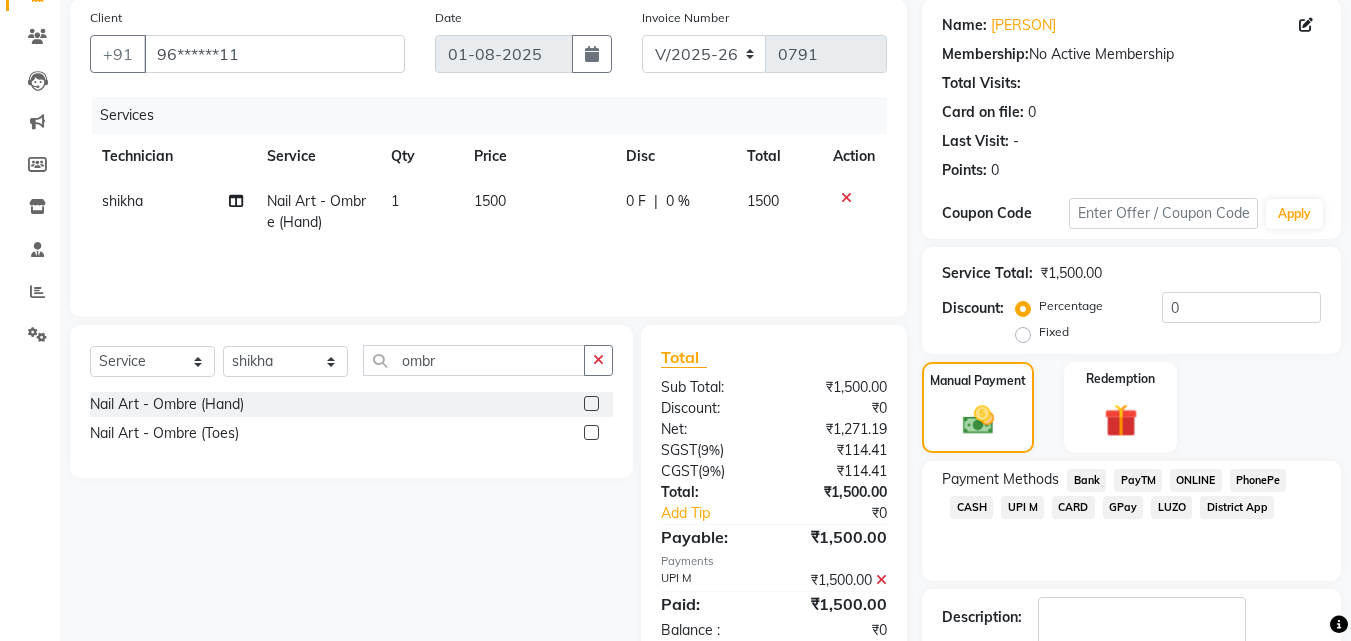 scroll, scrollTop: 260, scrollLeft: 0, axis: vertical 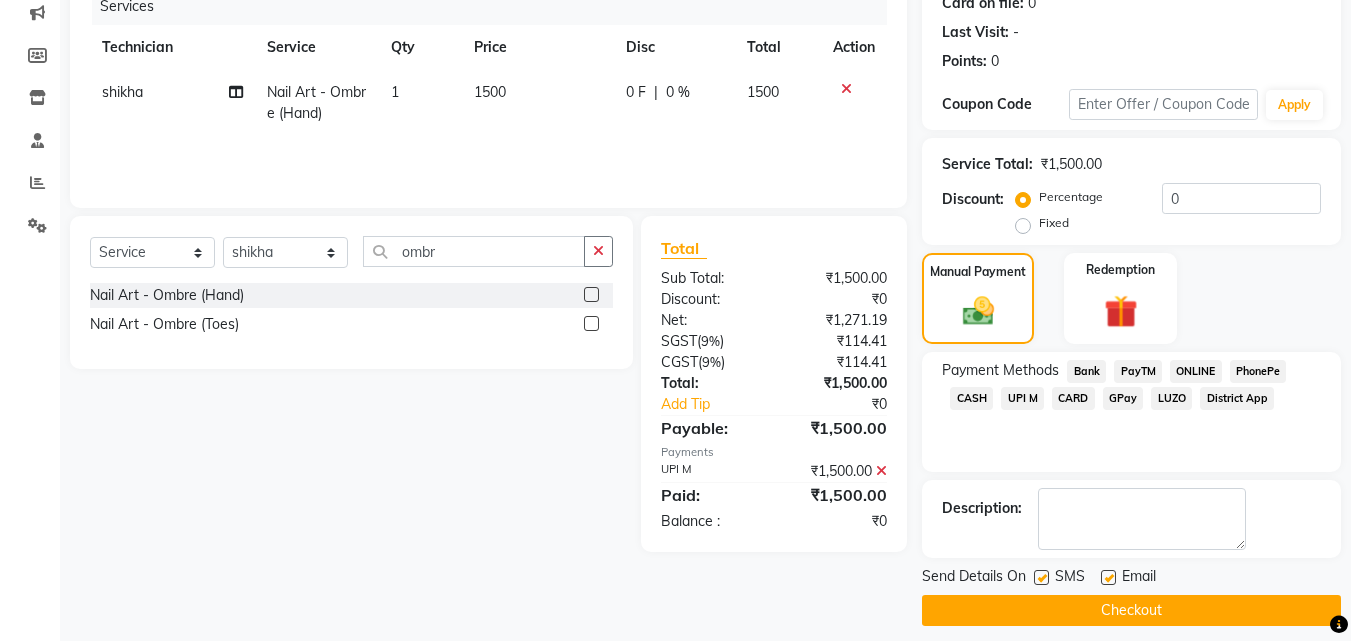 click on "Checkout" 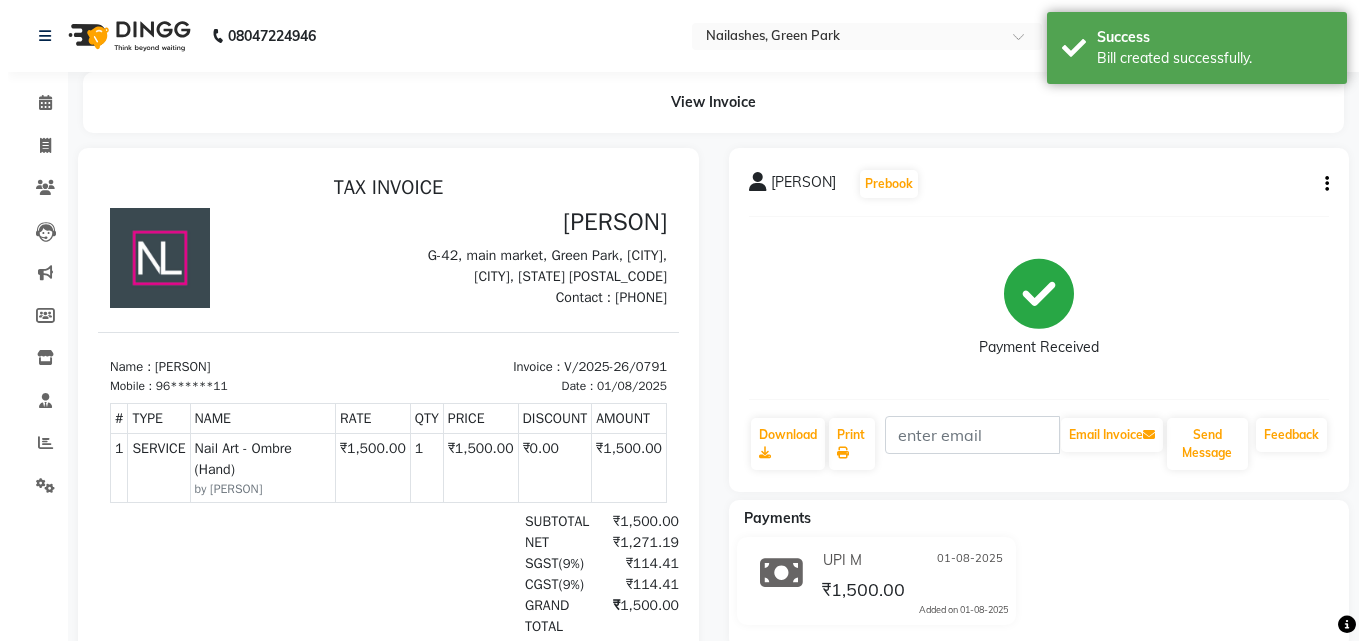 scroll, scrollTop: 0, scrollLeft: 0, axis: both 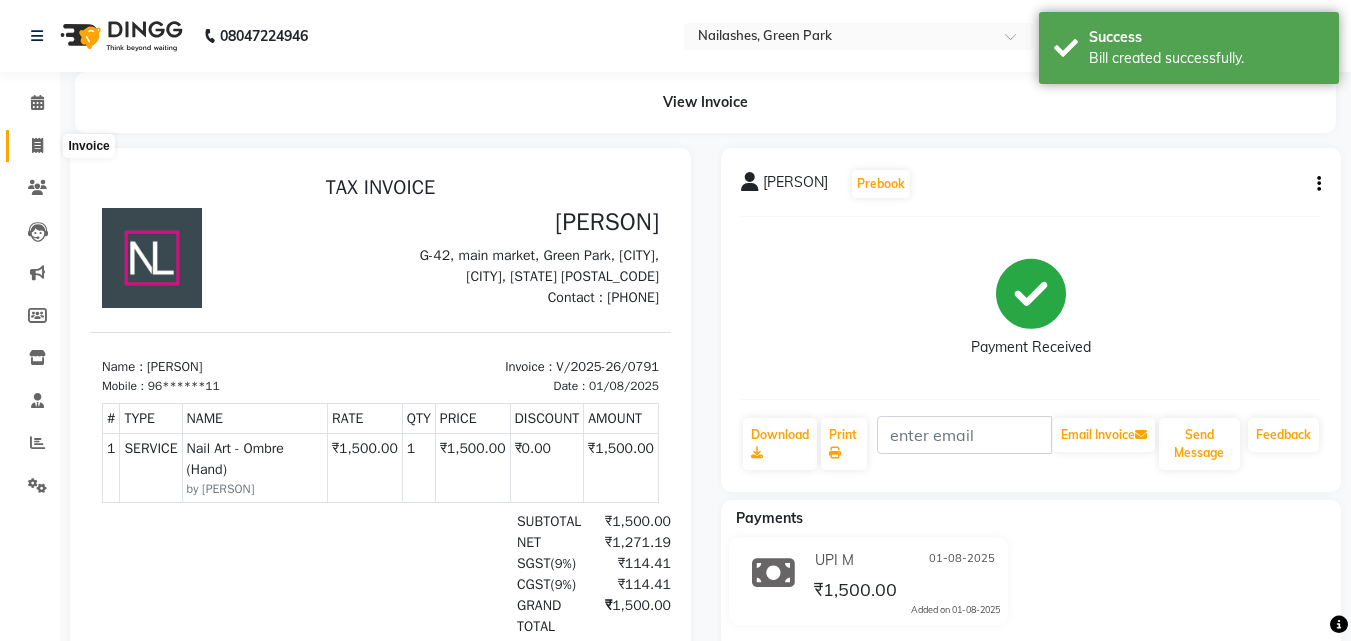 click 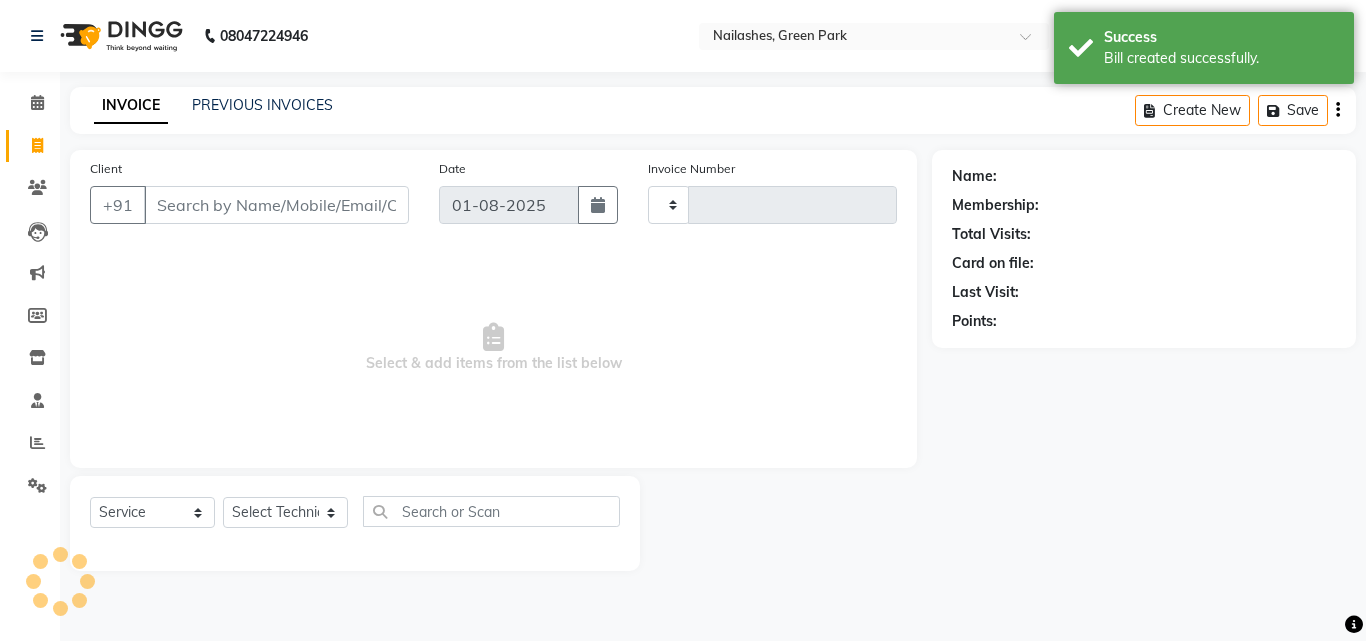 type on "0792" 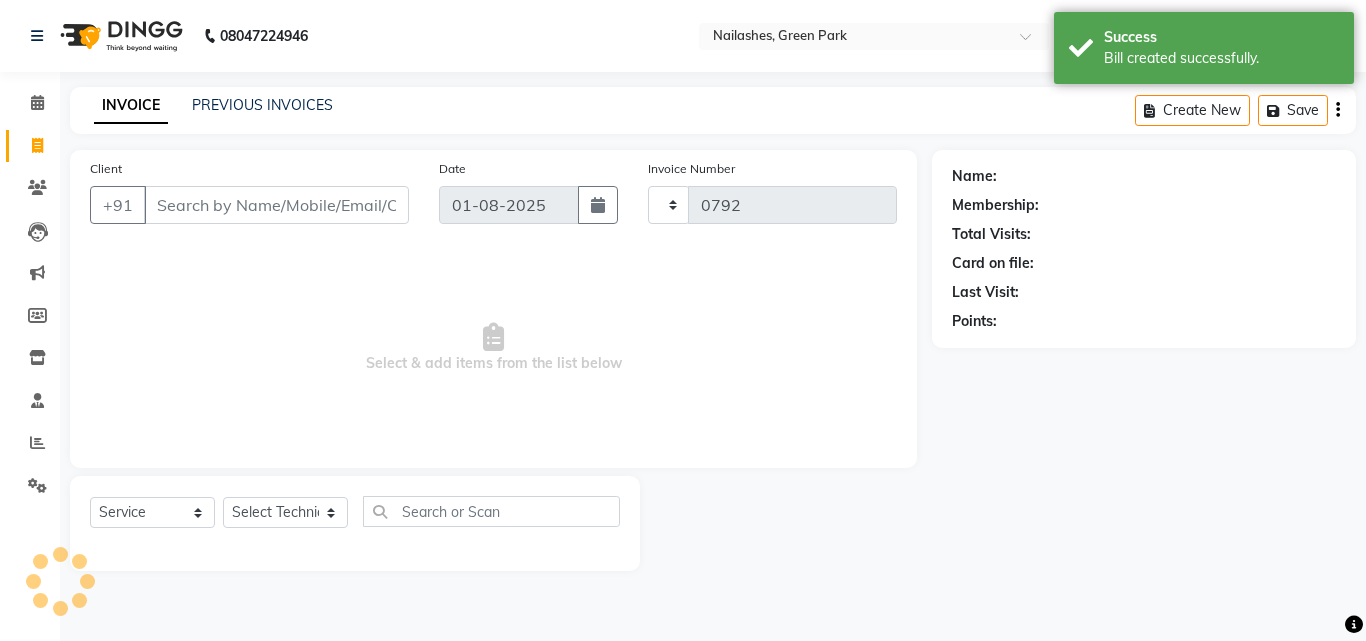 select on "3755" 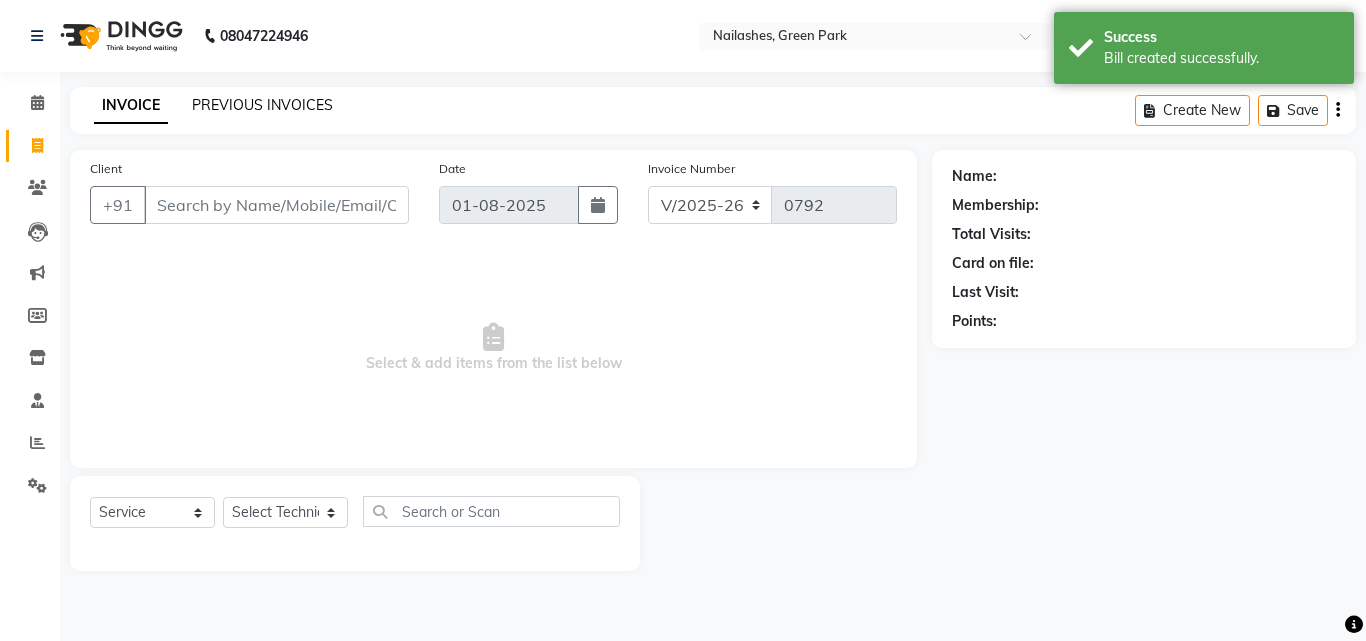 click on "PREVIOUS INVOICES" 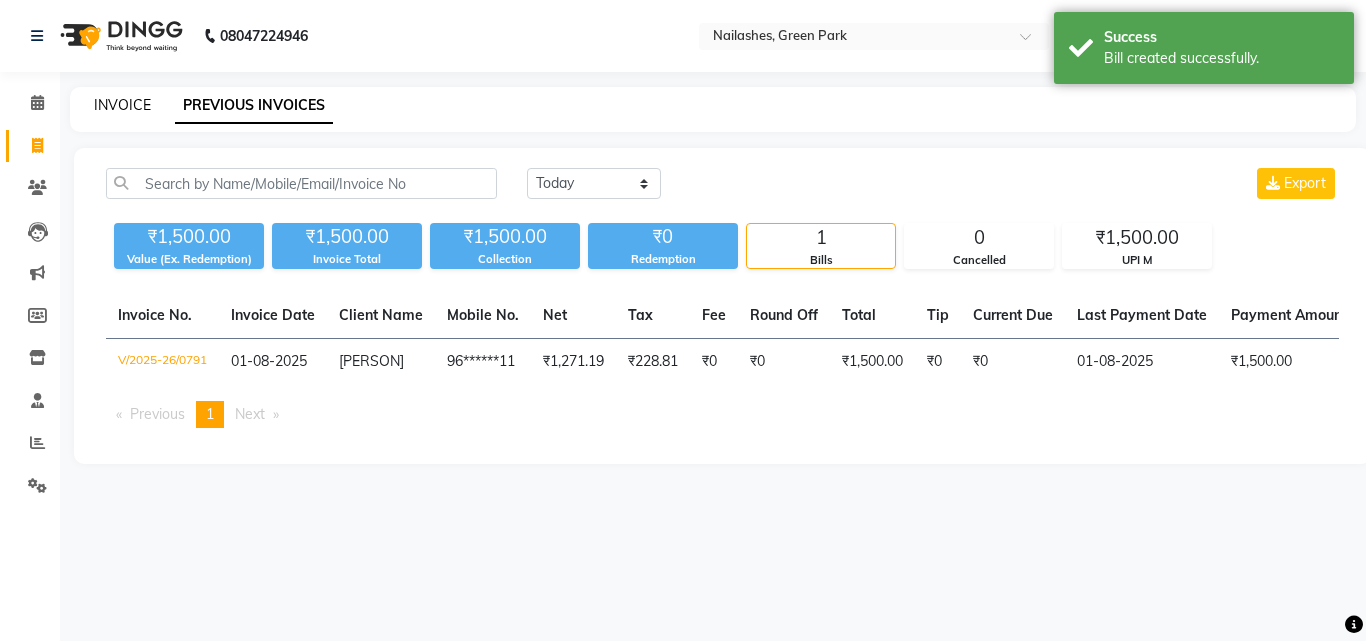click on "INVOICE" 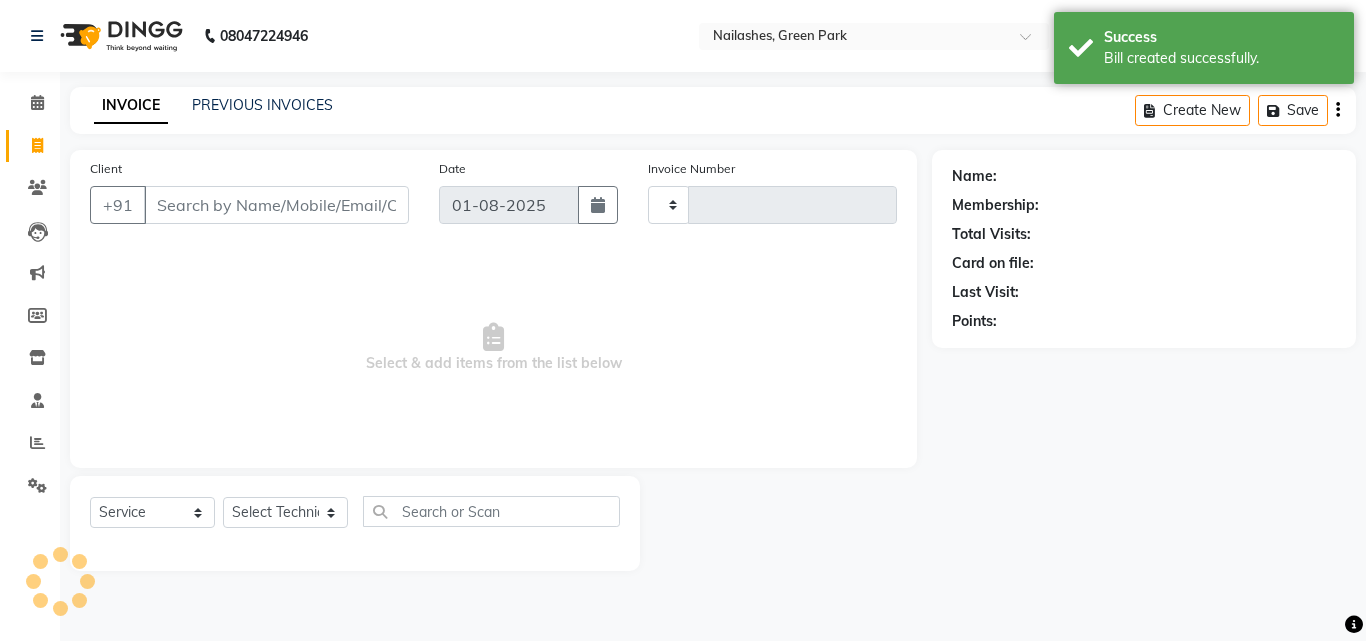 type on "0792" 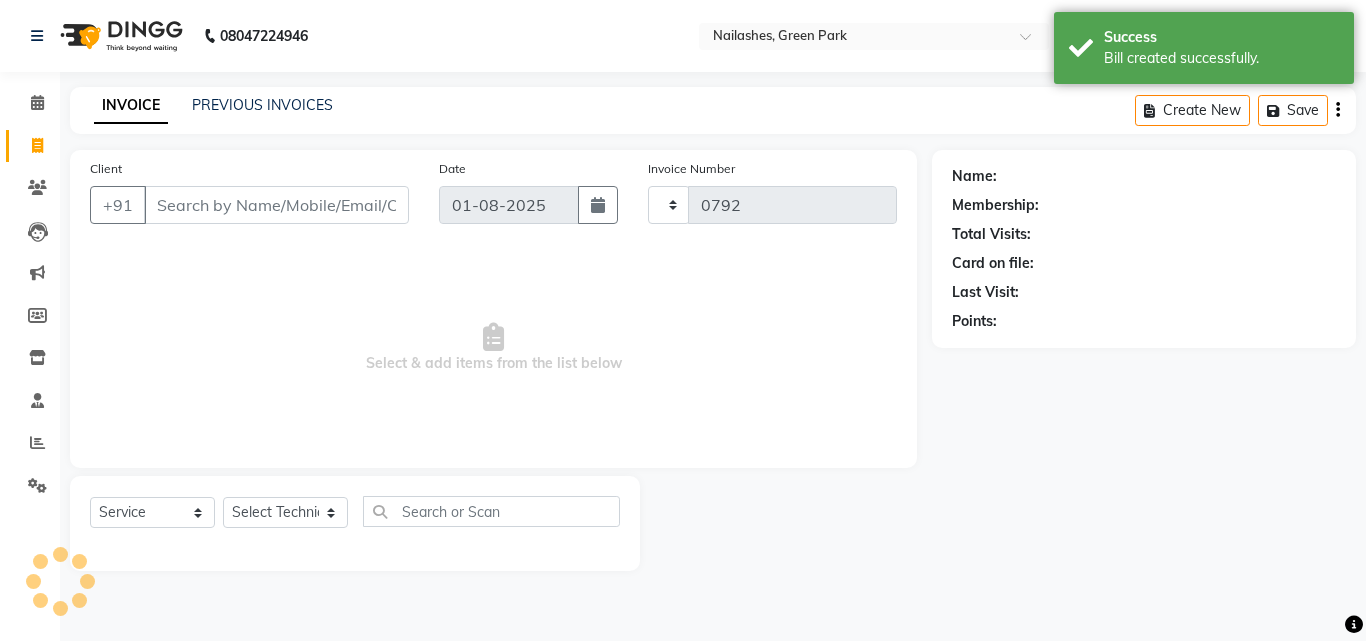 select on "3755" 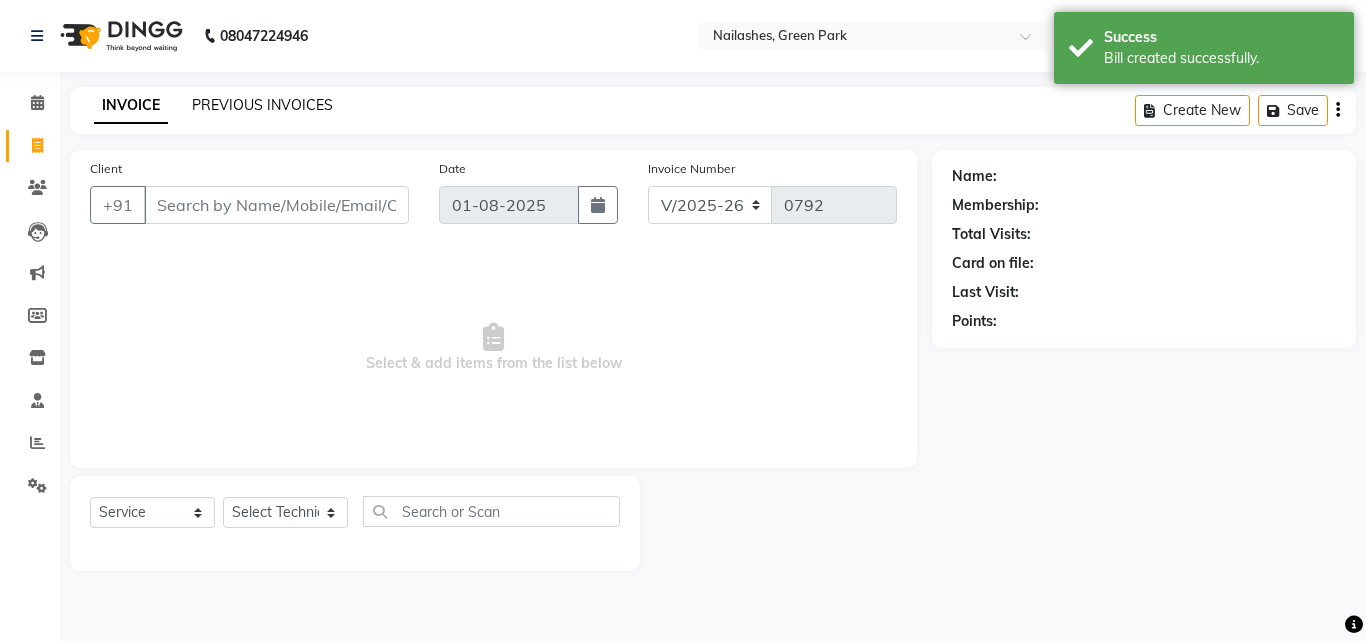 click on "PREVIOUS INVOICES" 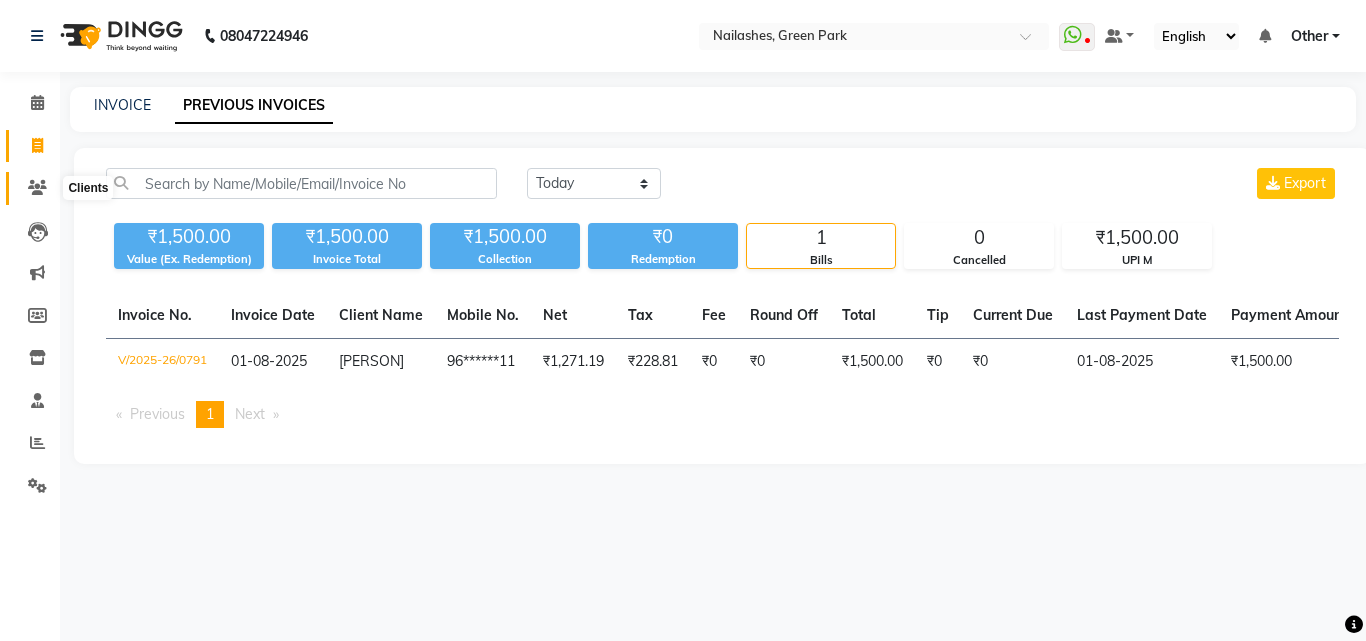 click 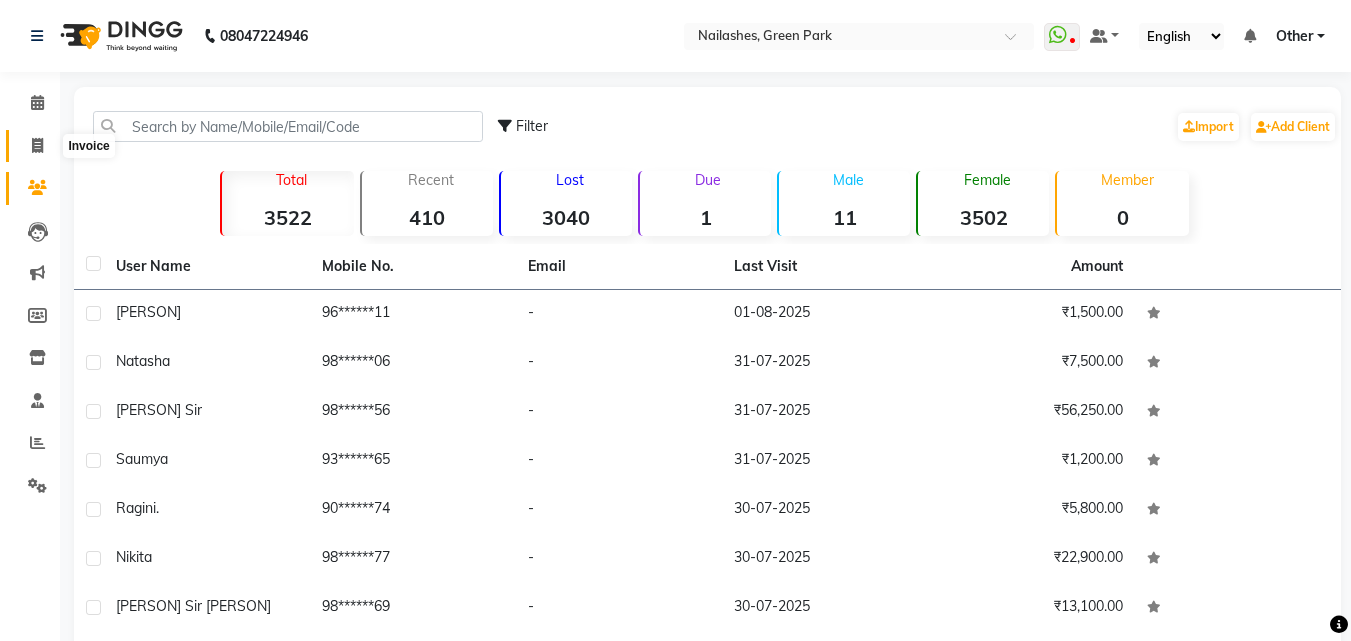 click 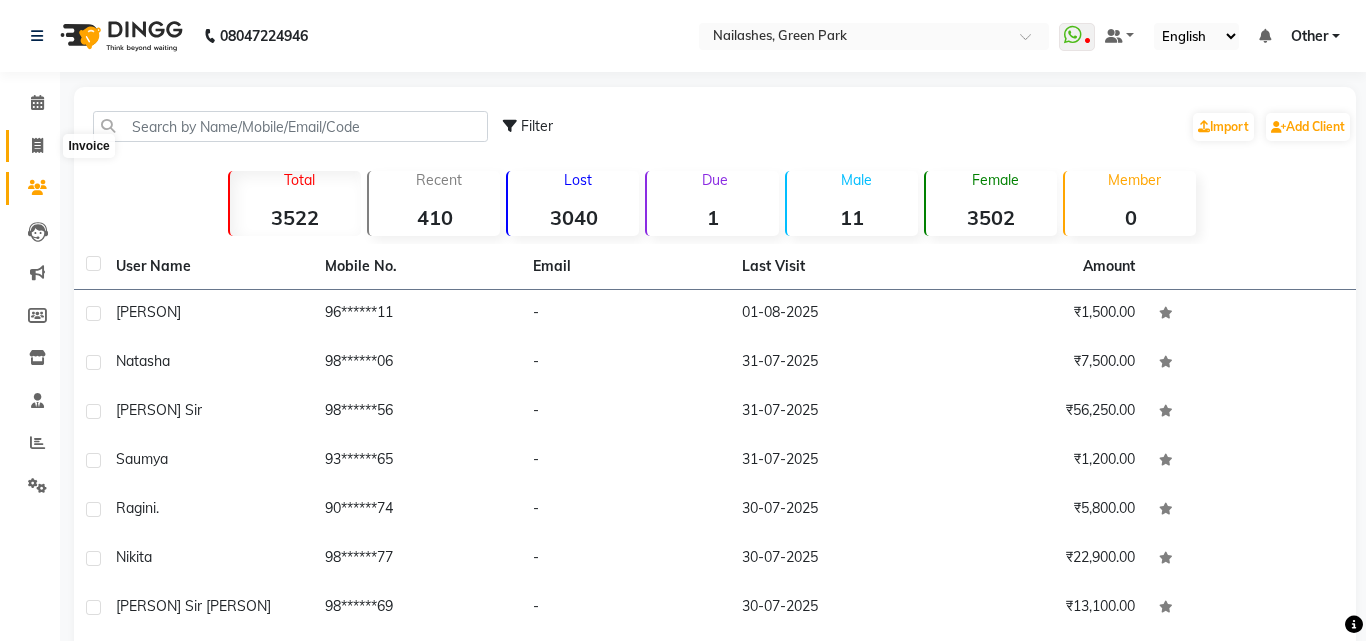 select on "3755" 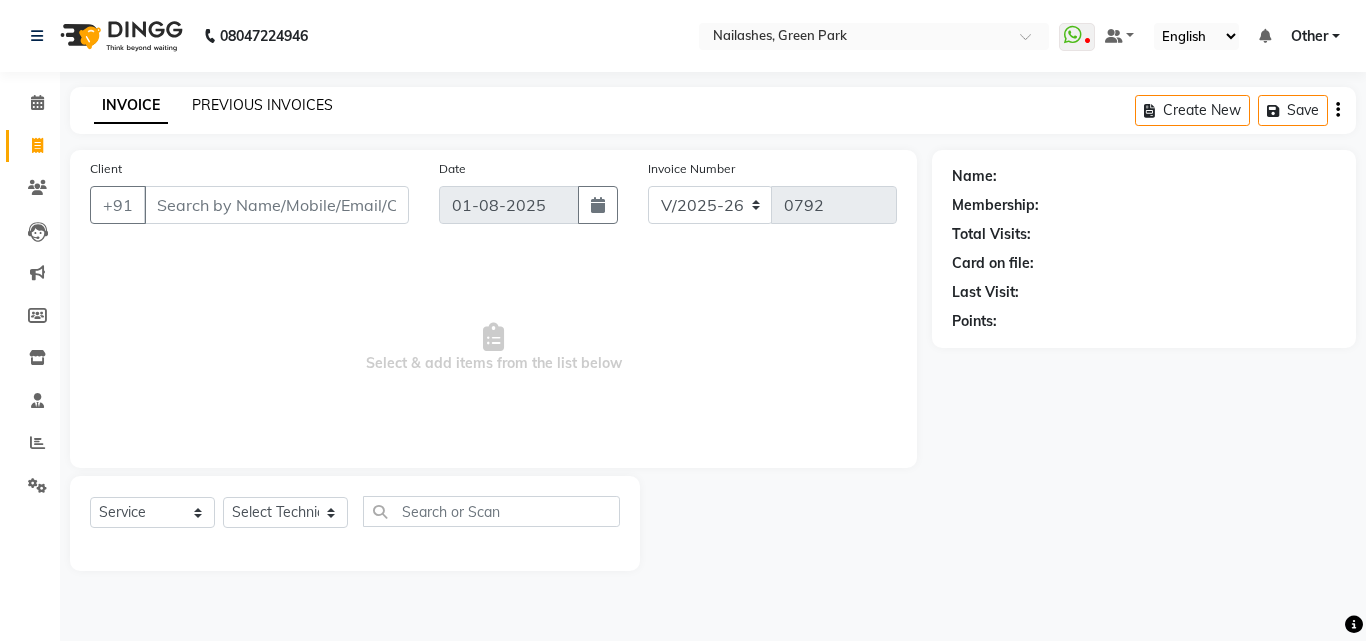 click on "PREVIOUS INVOICES" 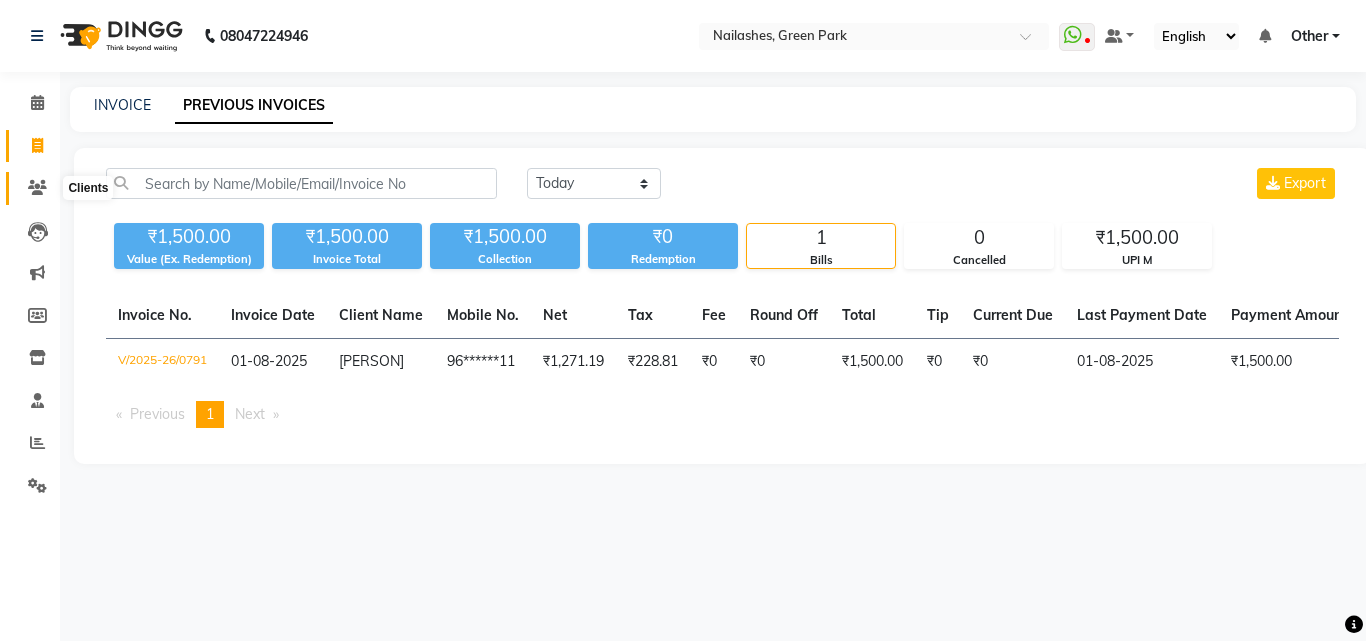 click 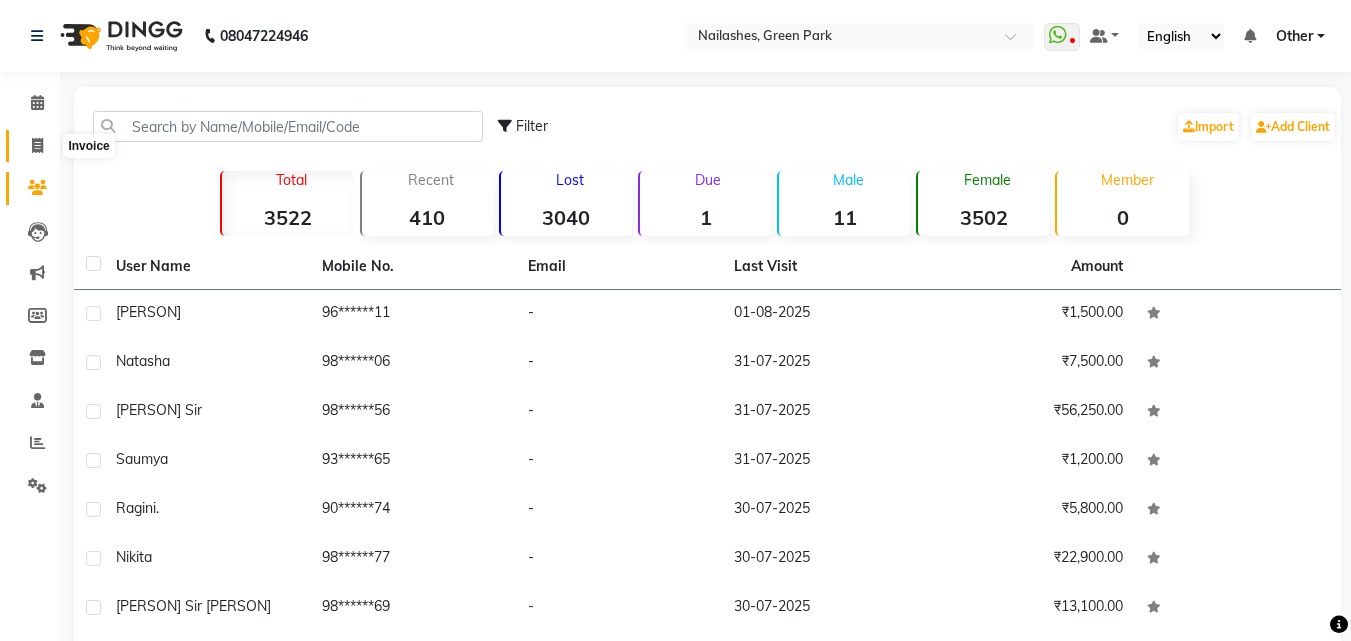 click 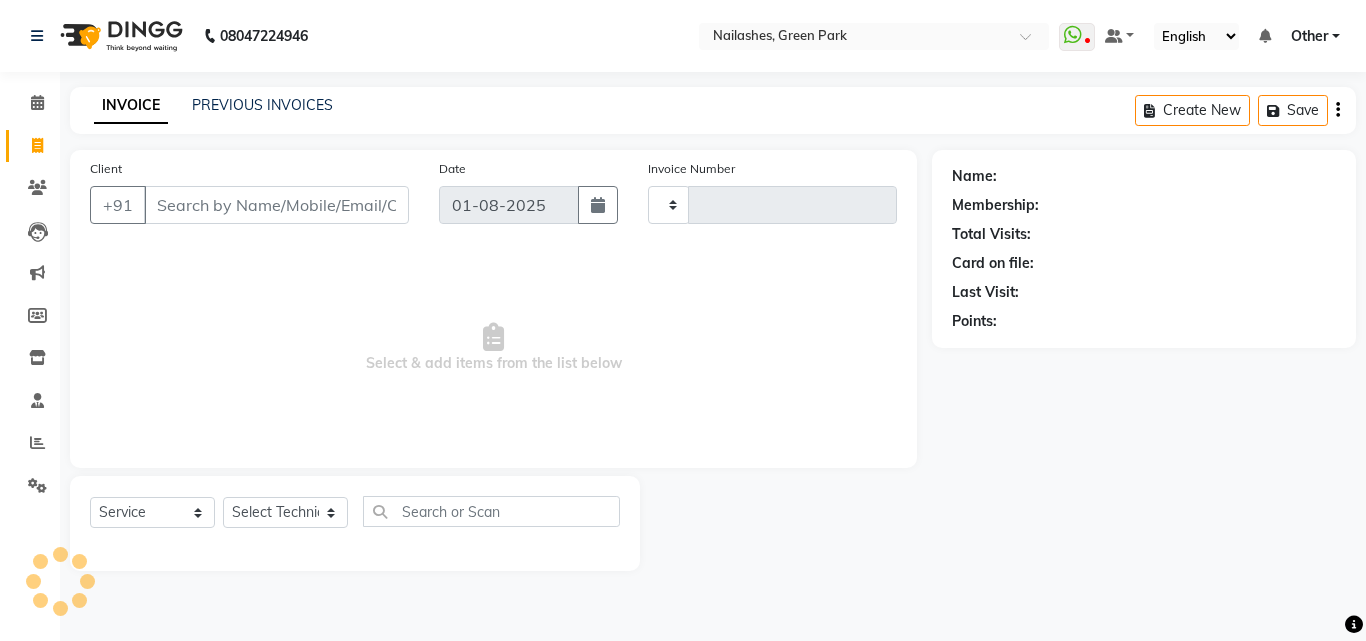type on "0792" 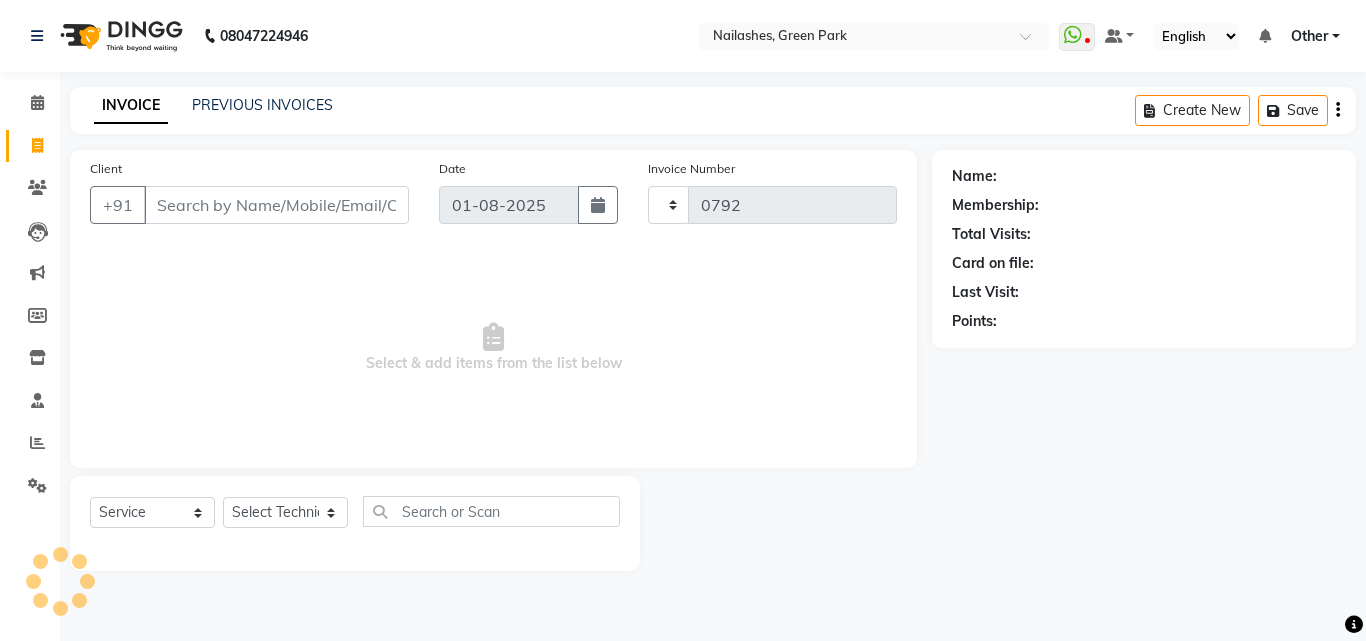 select on "3755" 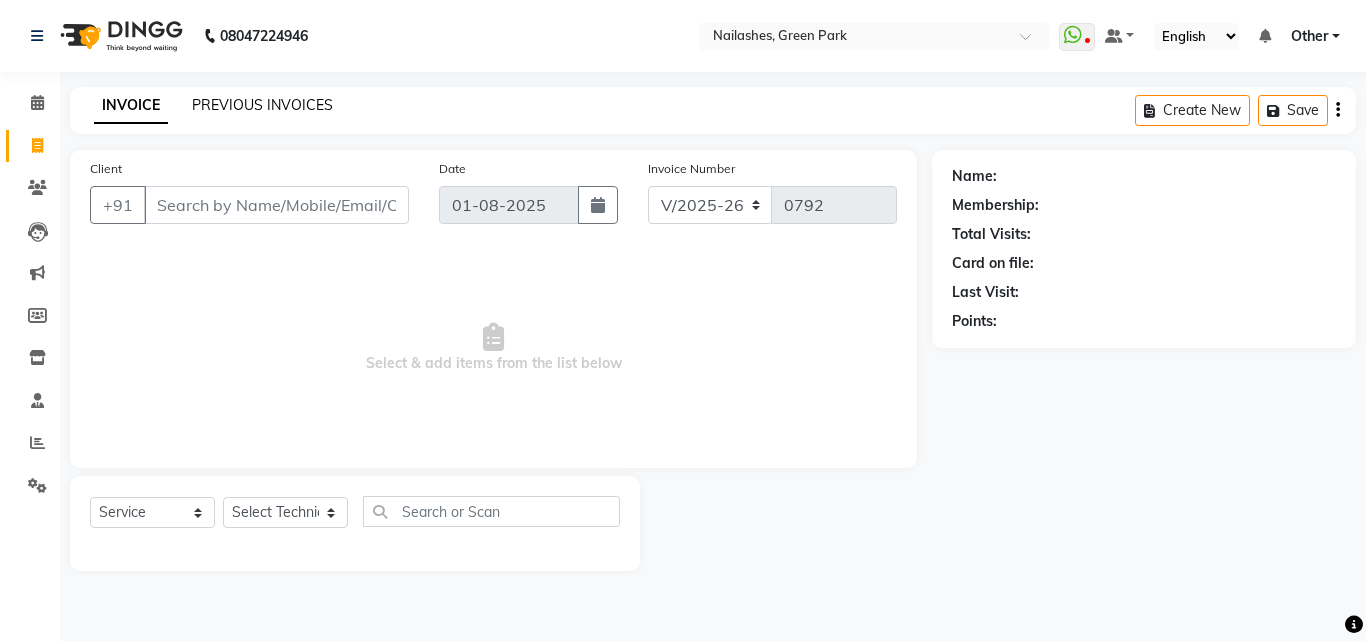 click on "PREVIOUS INVOICES" 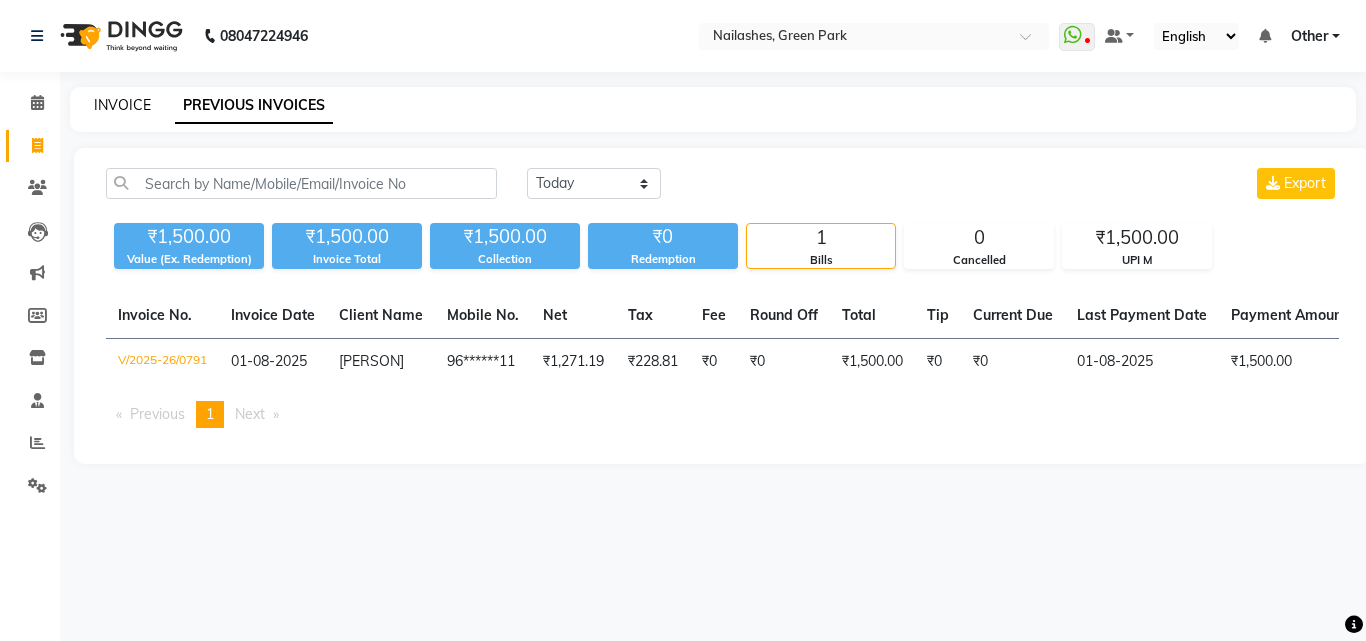 click on "INVOICE" 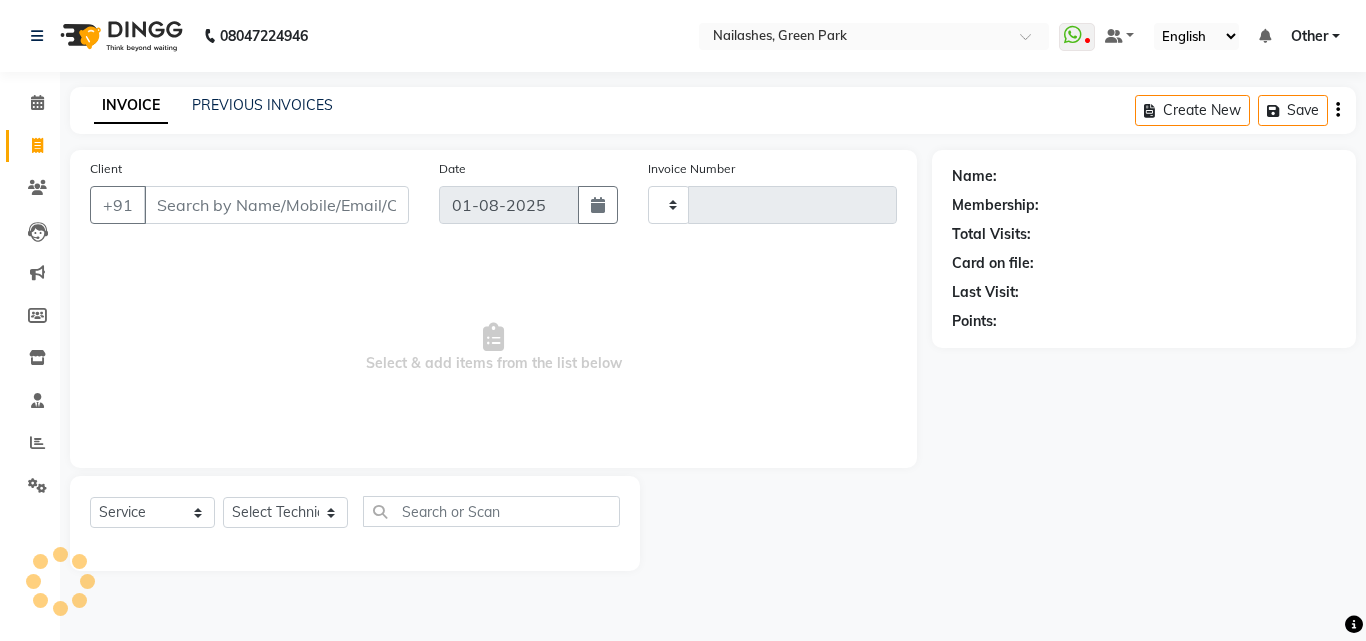 type on "0792" 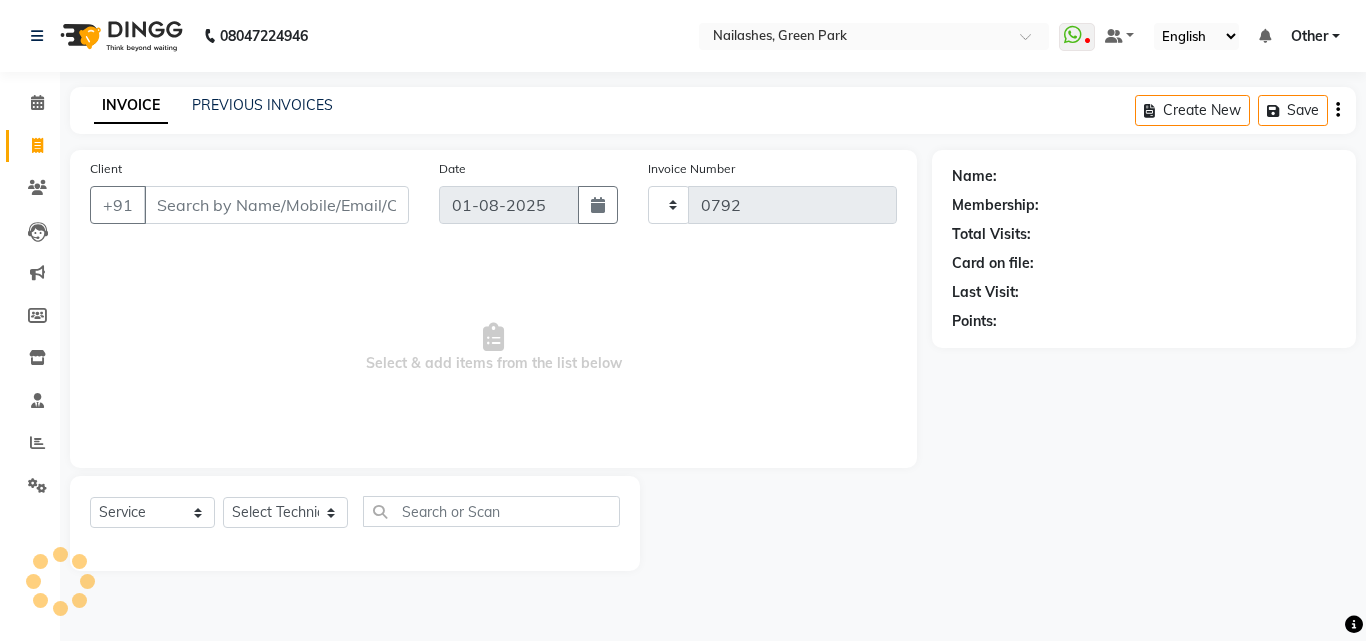 select on "3755" 